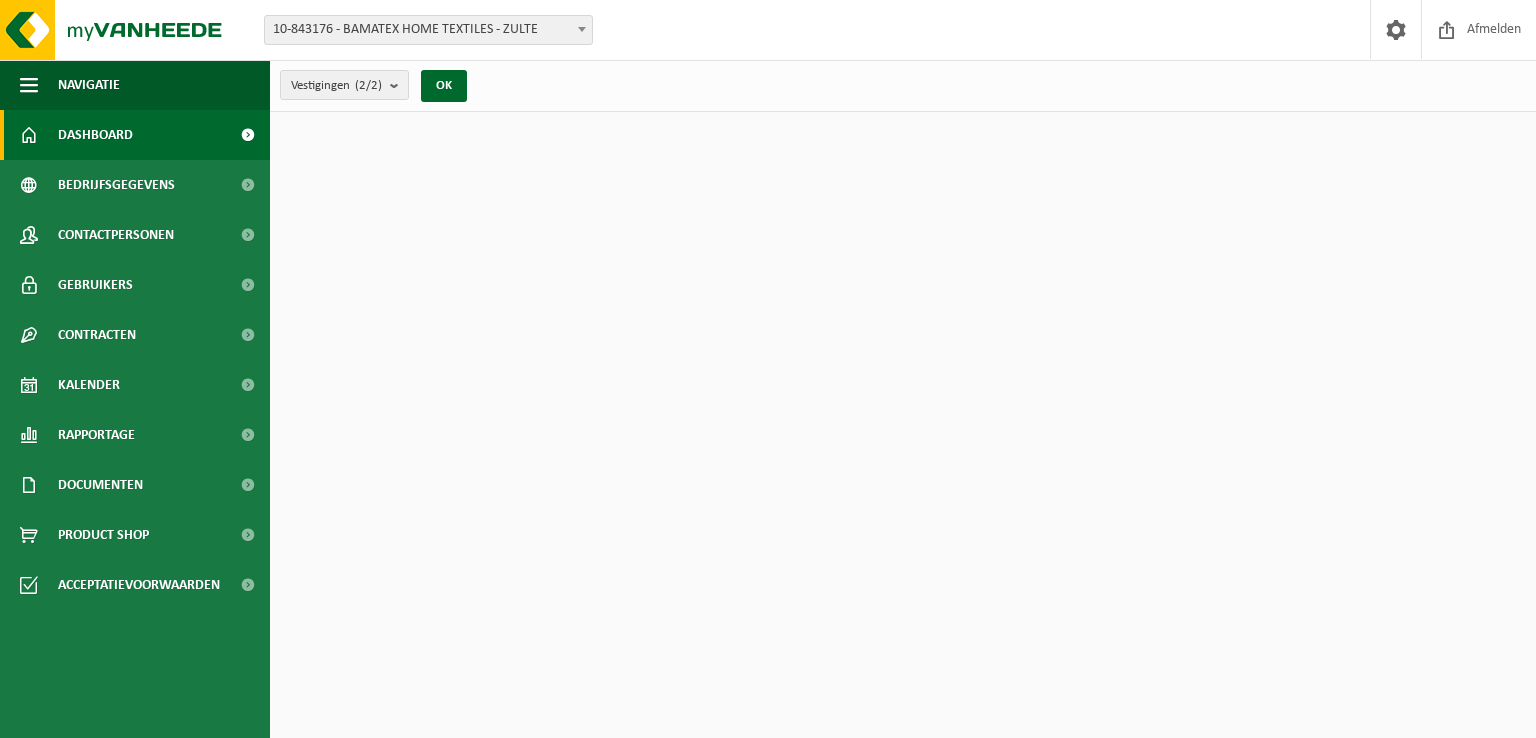 scroll, scrollTop: 0, scrollLeft: 0, axis: both 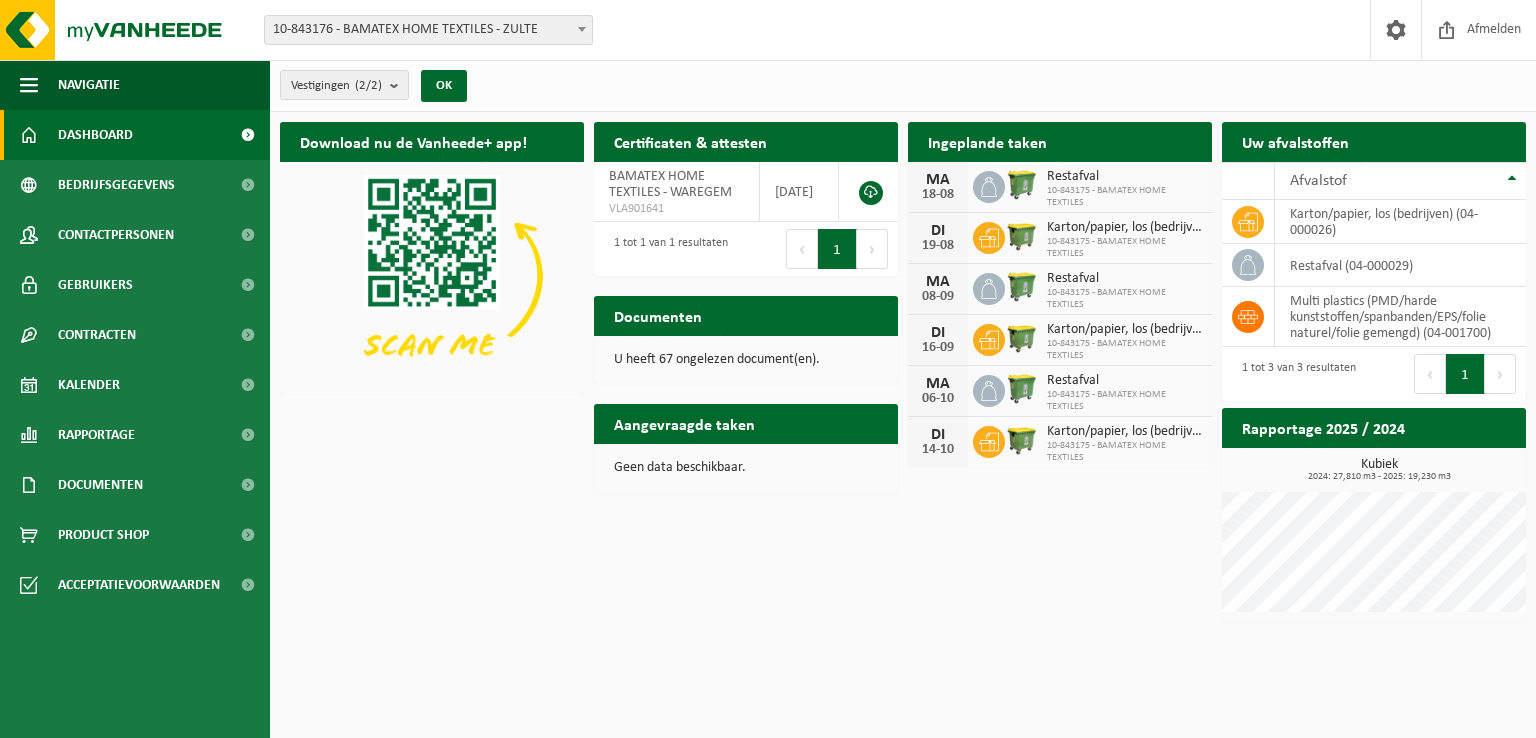 click on "Rapportage 2025 / 2024" at bounding box center (1323, 427) 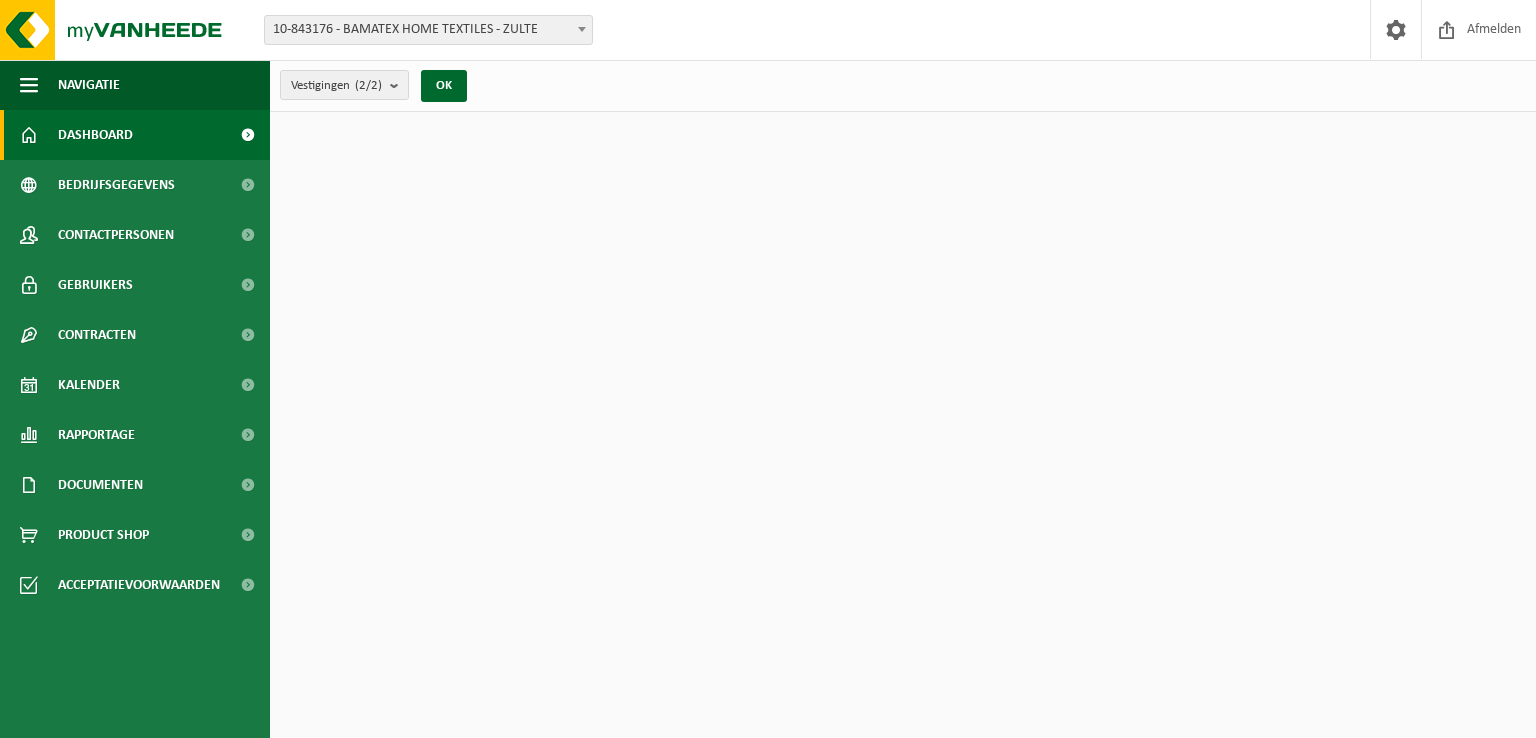 scroll, scrollTop: 0, scrollLeft: 0, axis: both 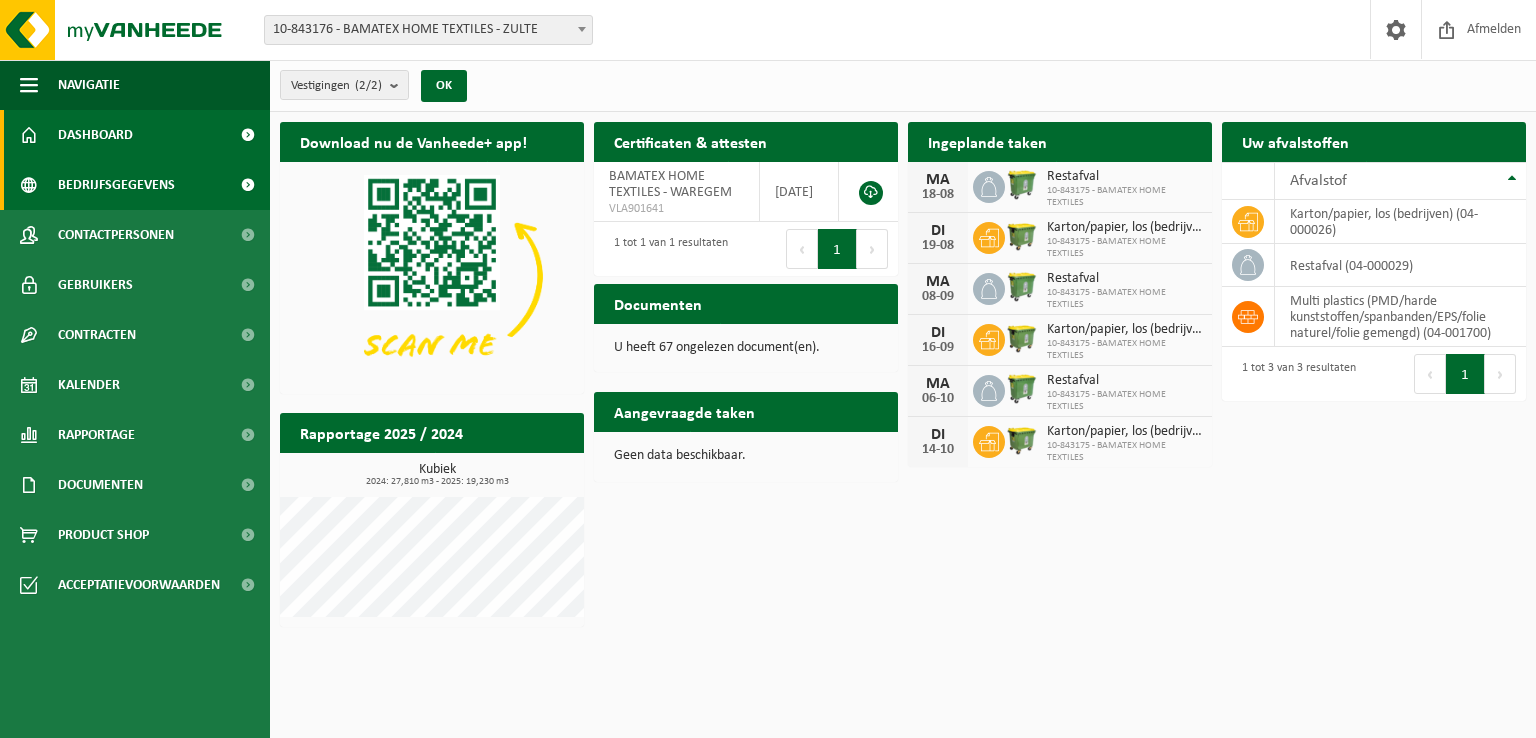 click on "Bedrijfsgegevens" at bounding box center [116, 185] 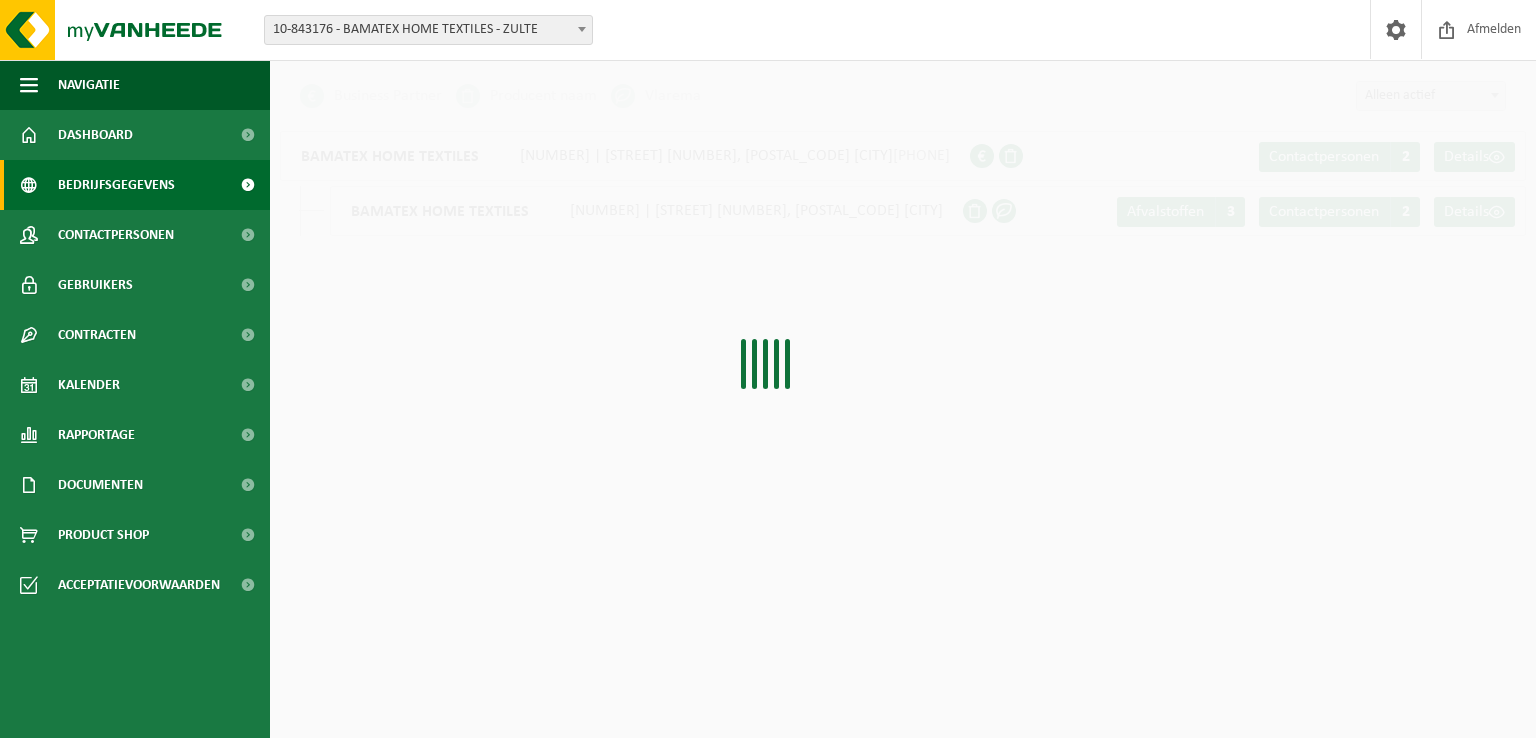 scroll, scrollTop: 0, scrollLeft: 0, axis: both 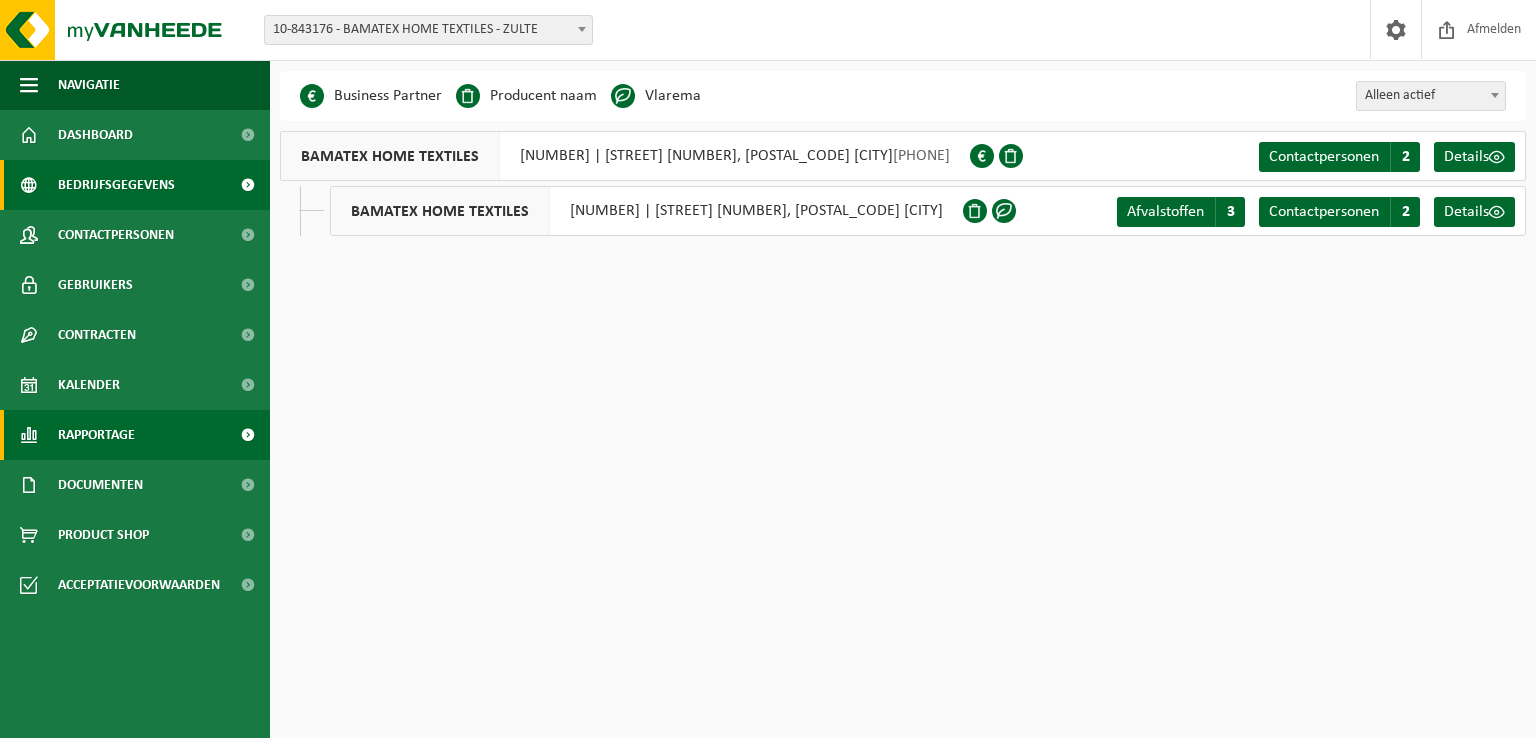 click on "Rapportage" at bounding box center [96, 435] 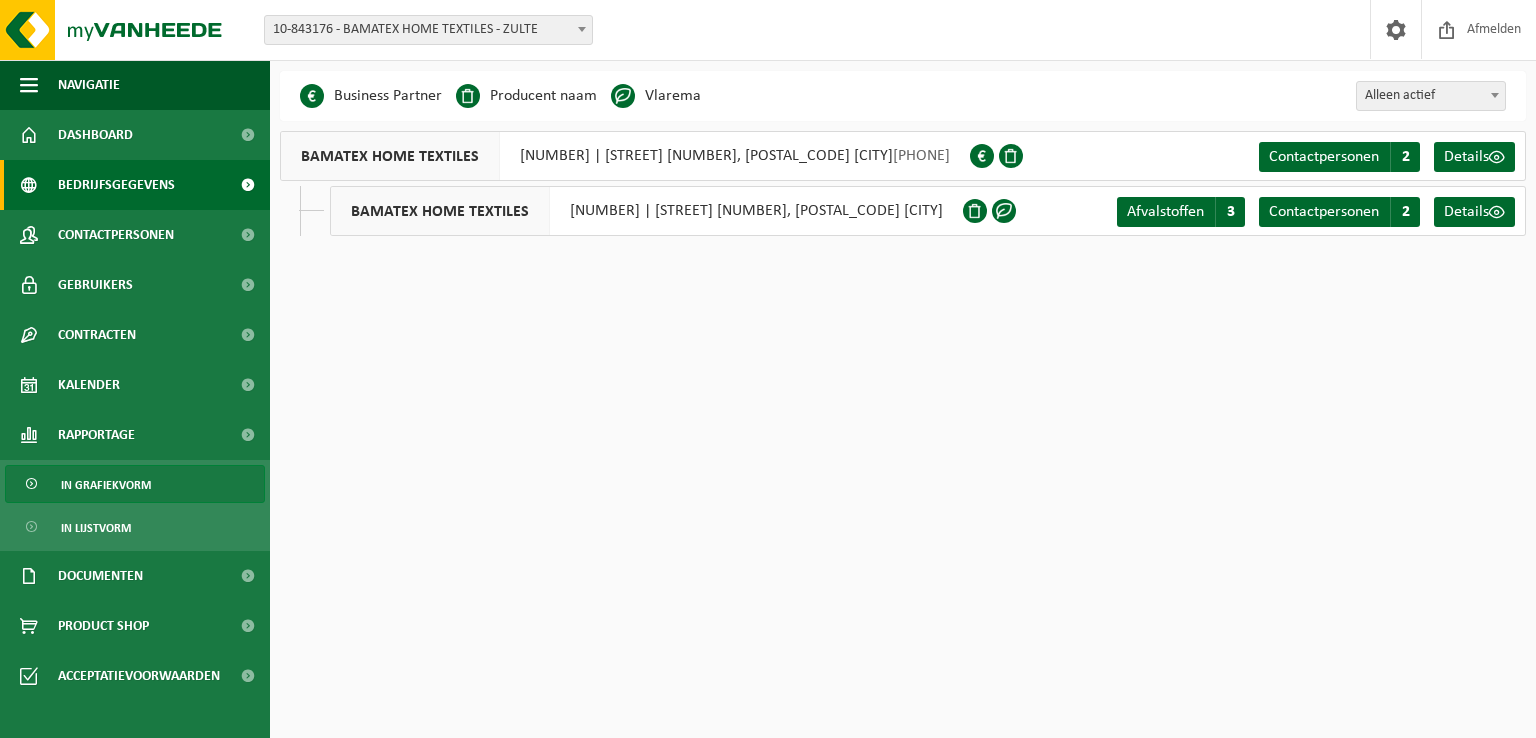 click on "In grafiekvorm" at bounding box center [106, 485] 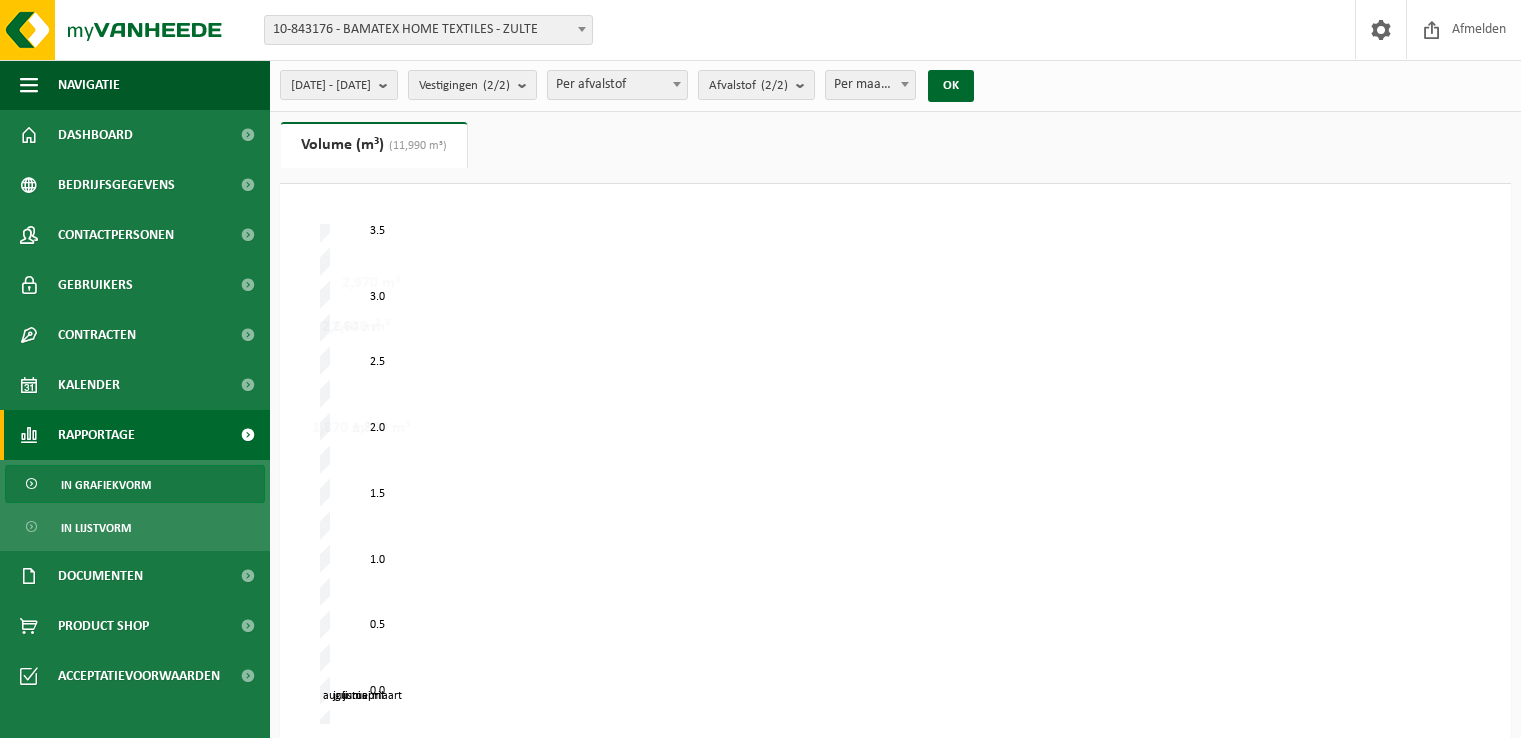 scroll, scrollTop: 0, scrollLeft: 0, axis: both 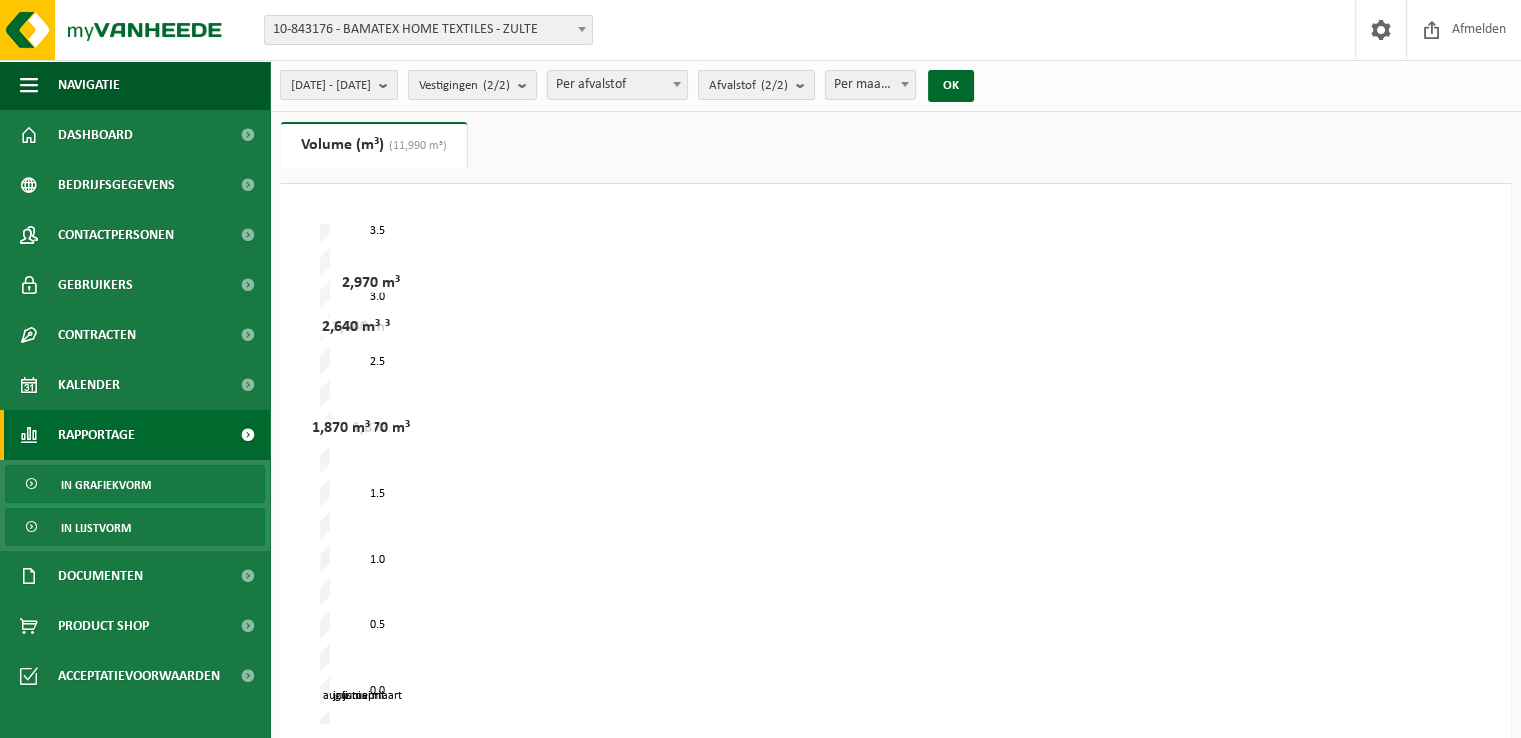 click on "In lijstvorm" at bounding box center [96, 528] 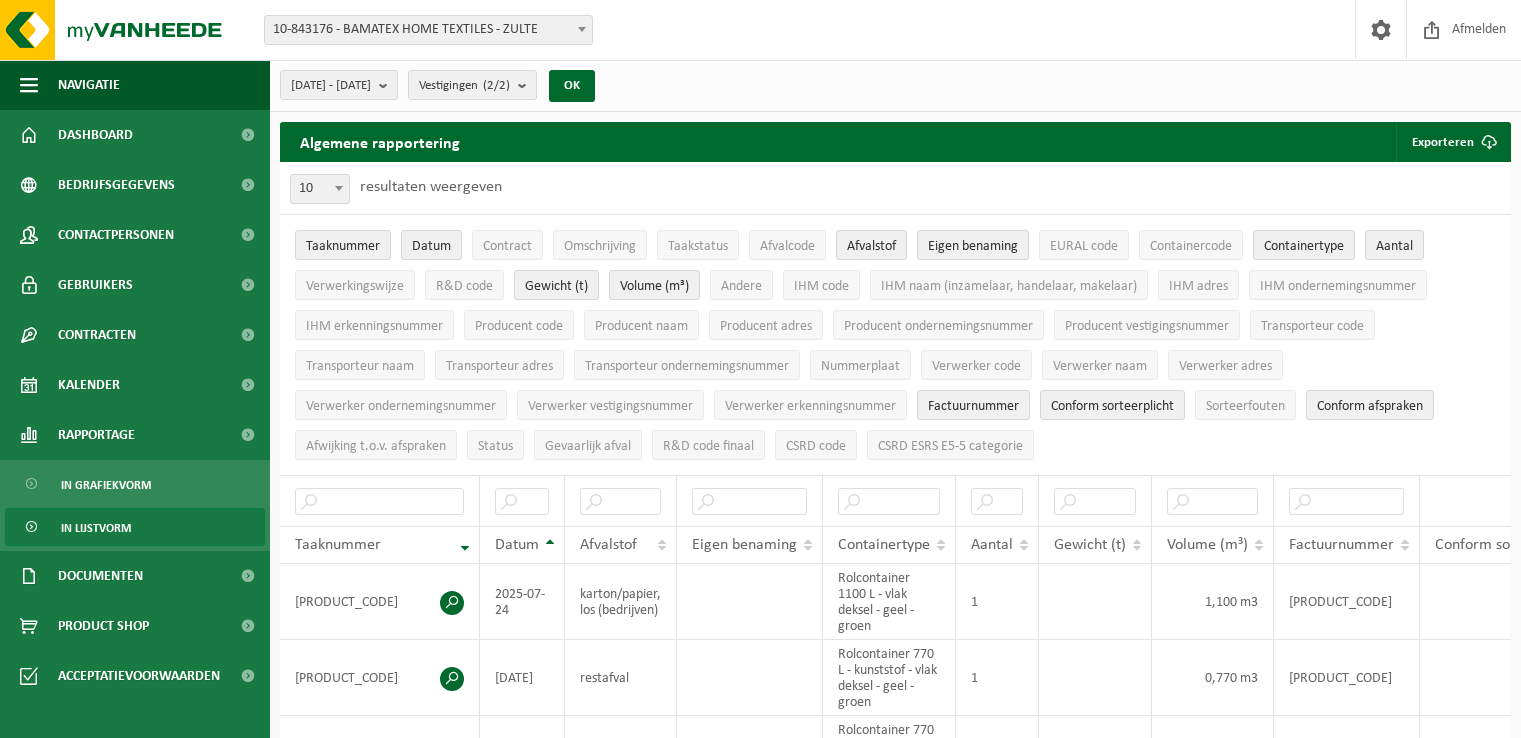 scroll, scrollTop: 0, scrollLeft: 0, axis: both 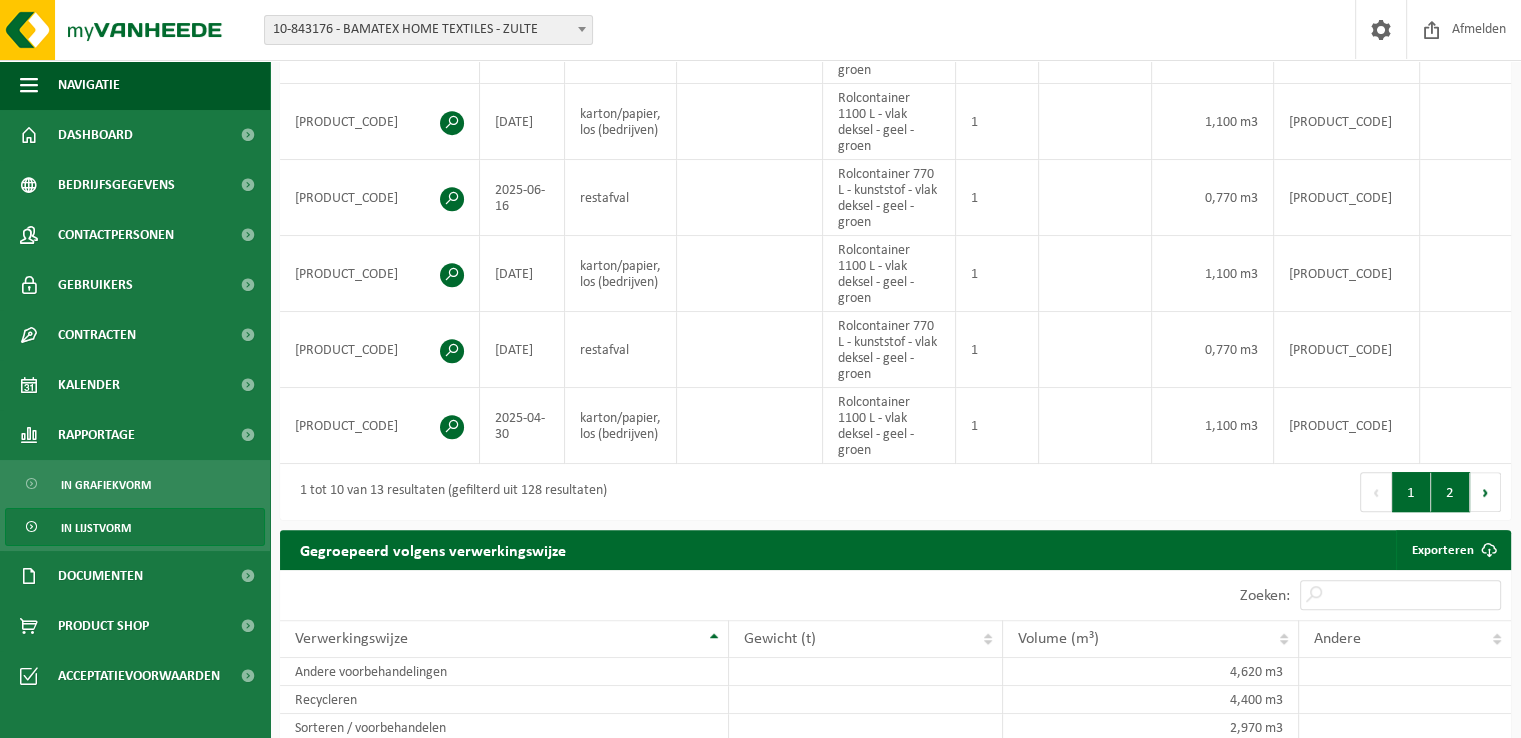 click on "2" at bounding box center (1450, 492) 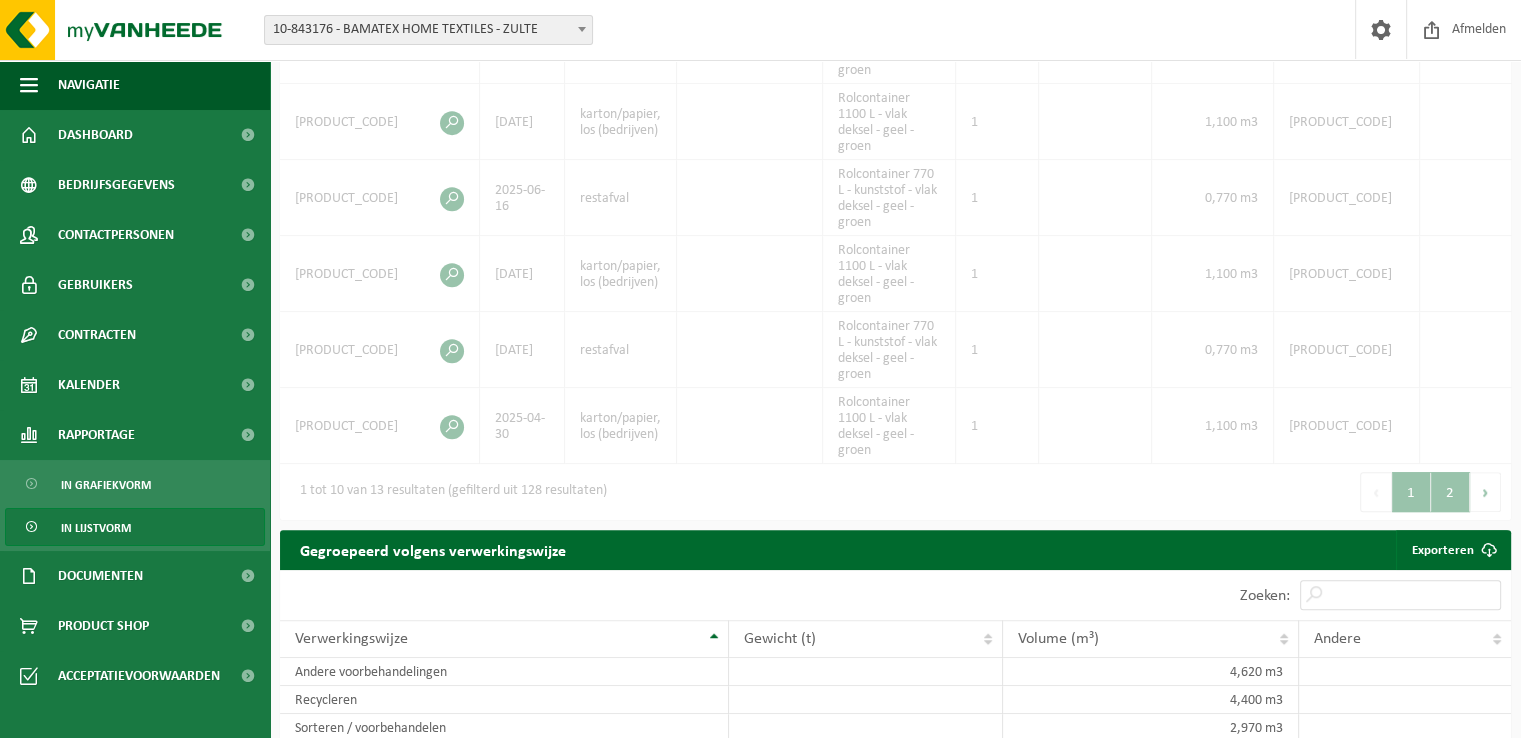 scroll, scrollTop: 460, scrollLeft: 0, axis: vertical 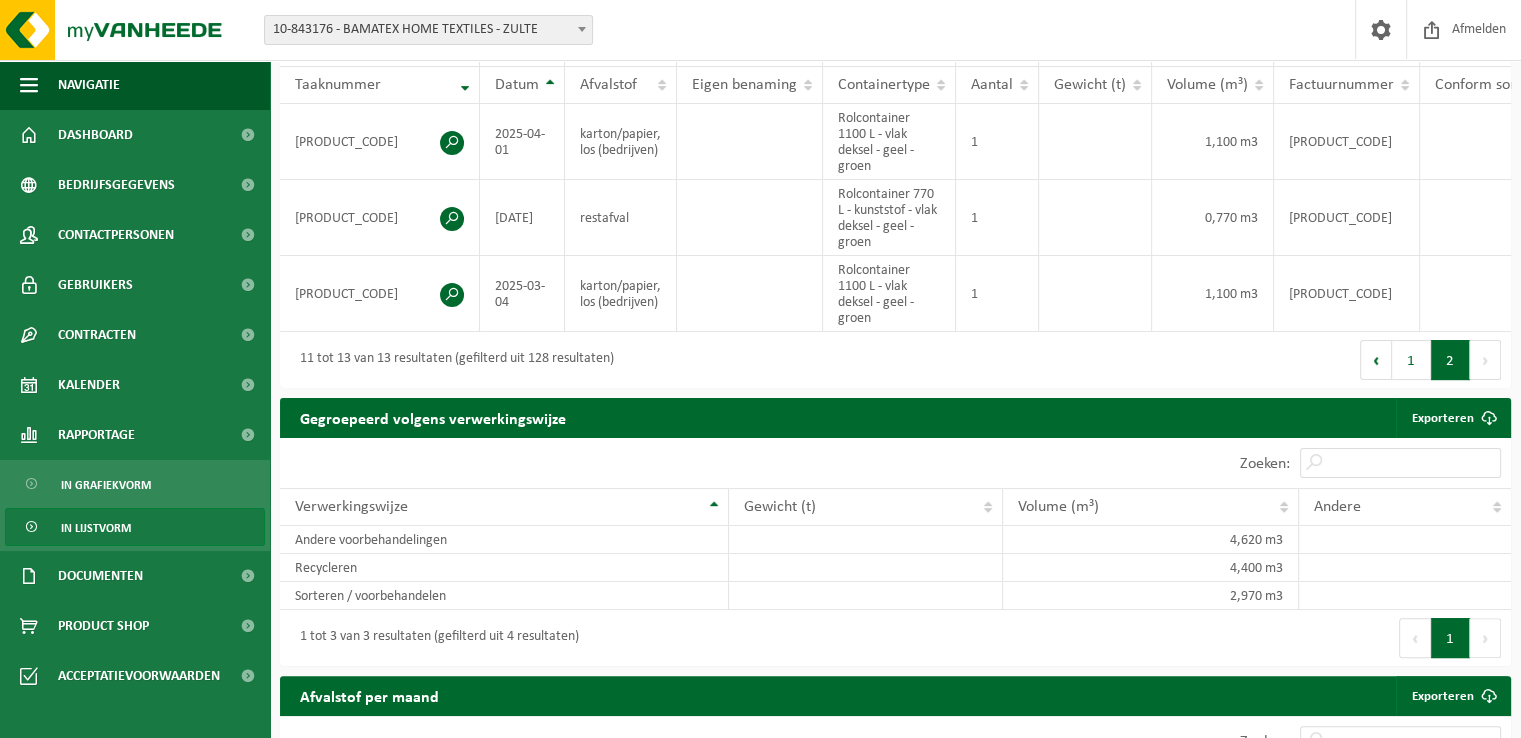 type 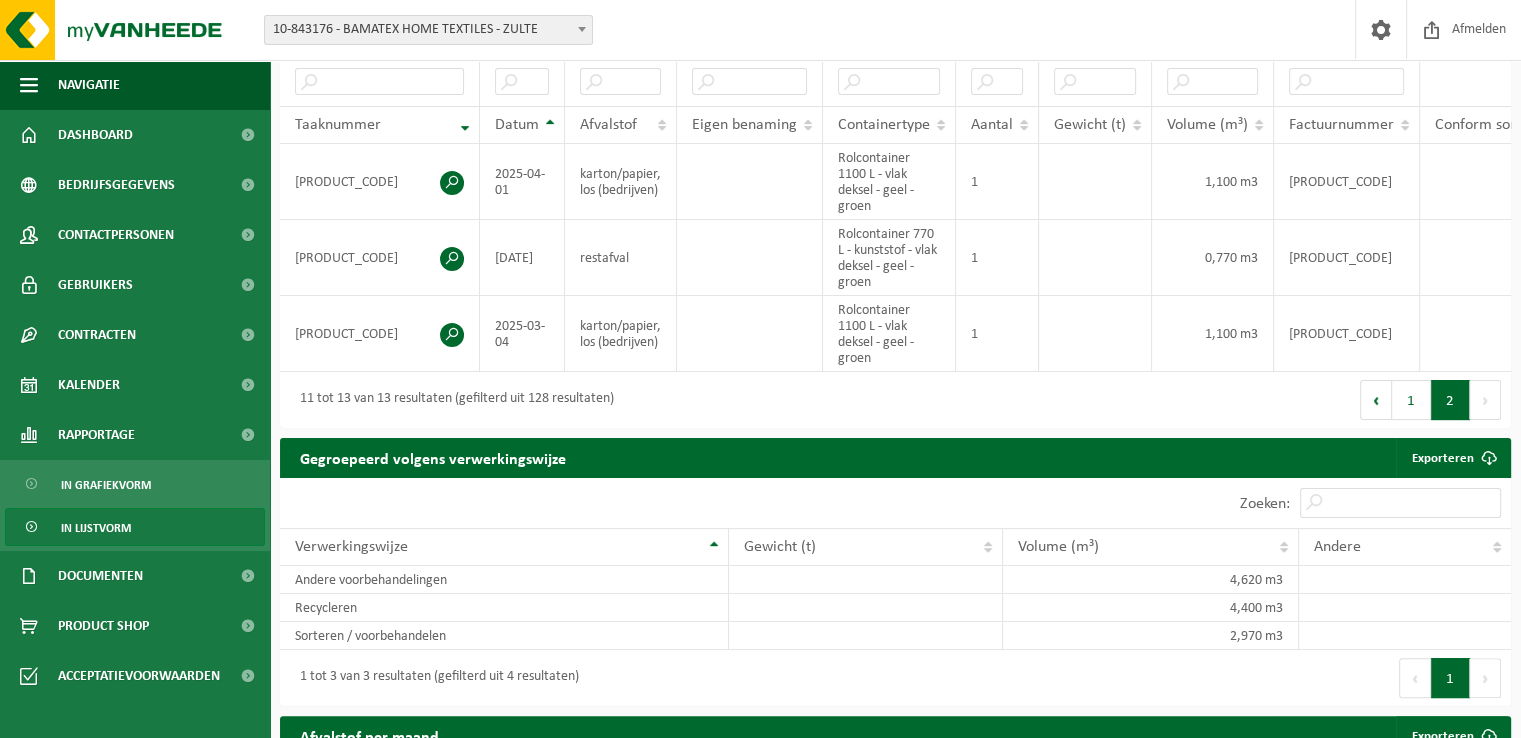 scroll, scrollTop: 260, scrollLeft: 0, axis: vertical 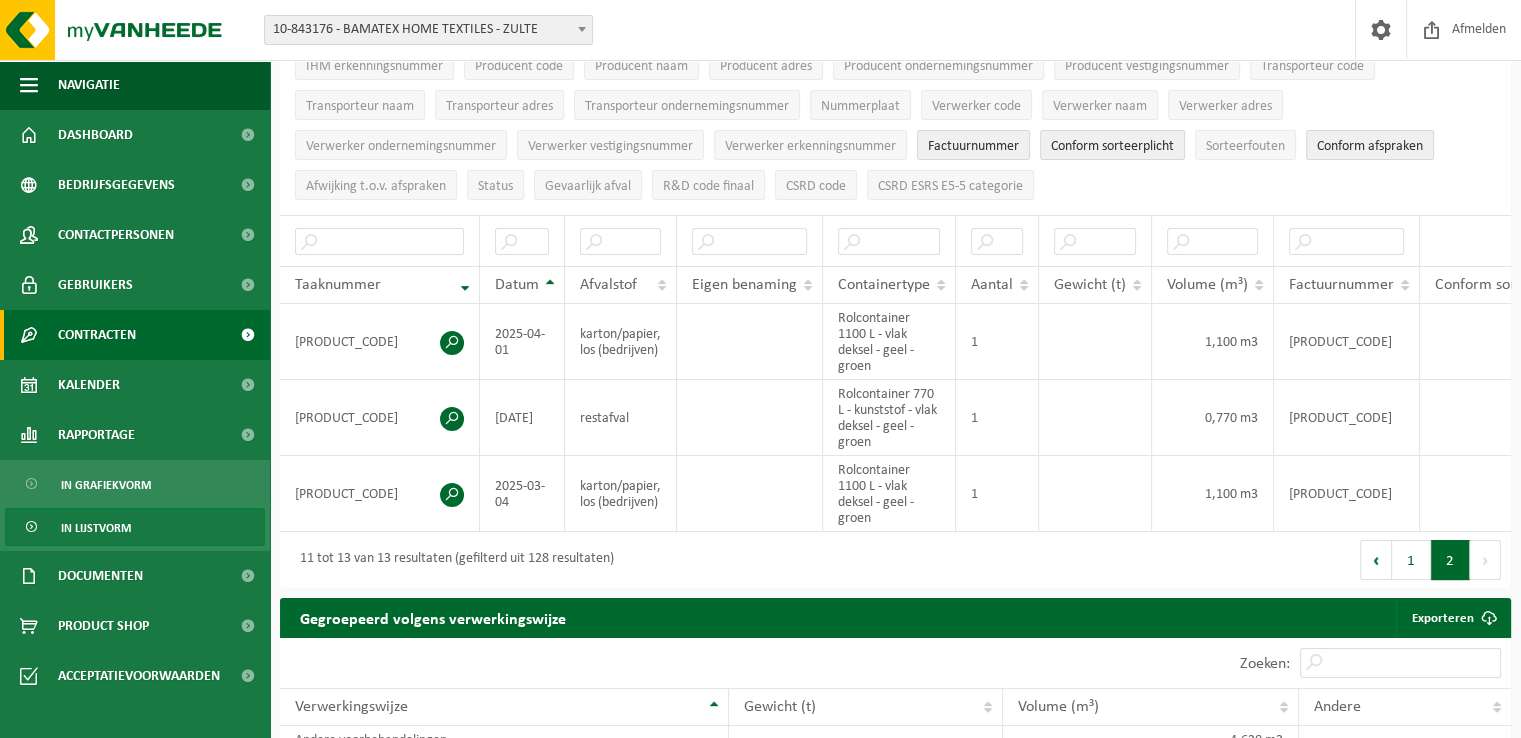 click on "Contracten" at bounding box center [97, 335] 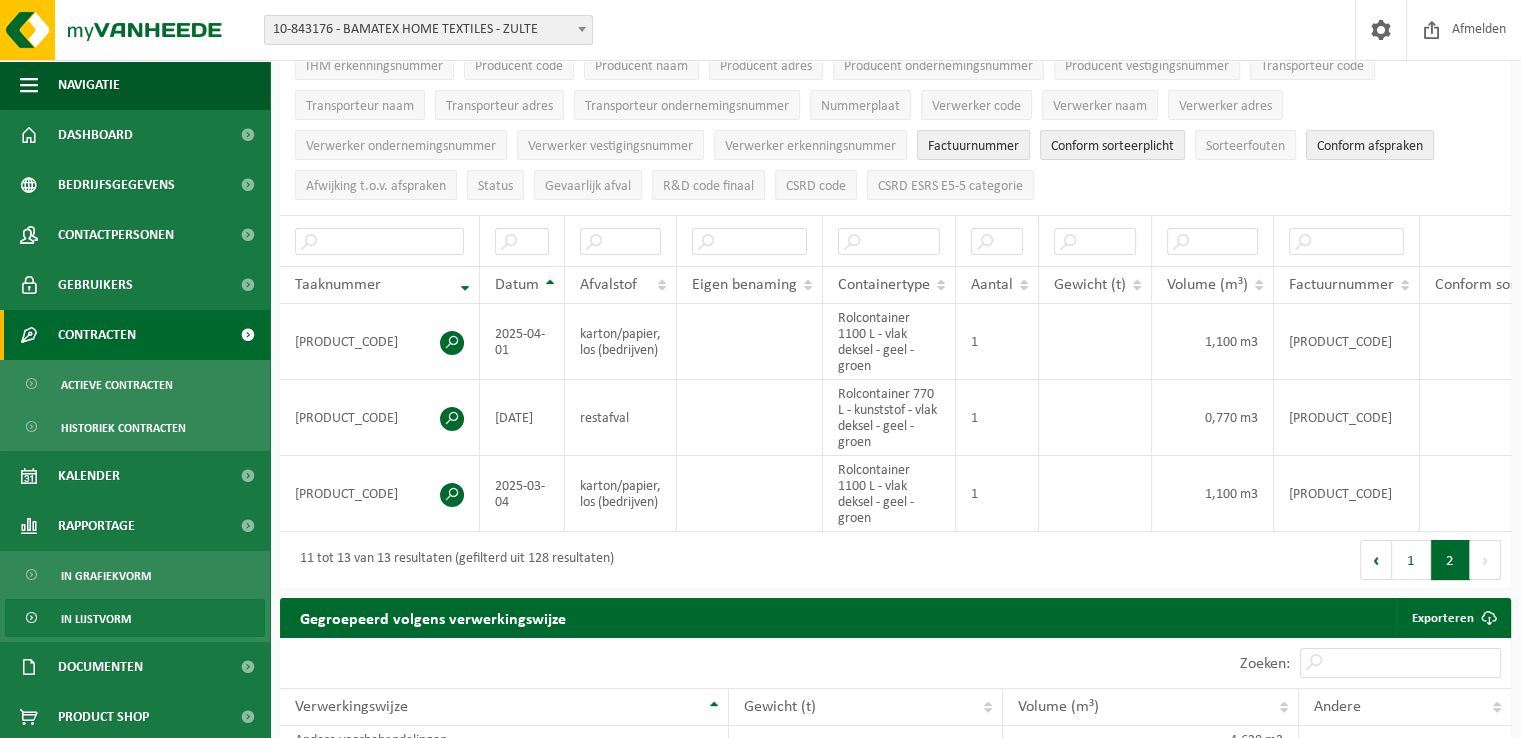 click on "Contracten" at bounding box center (97, 335) 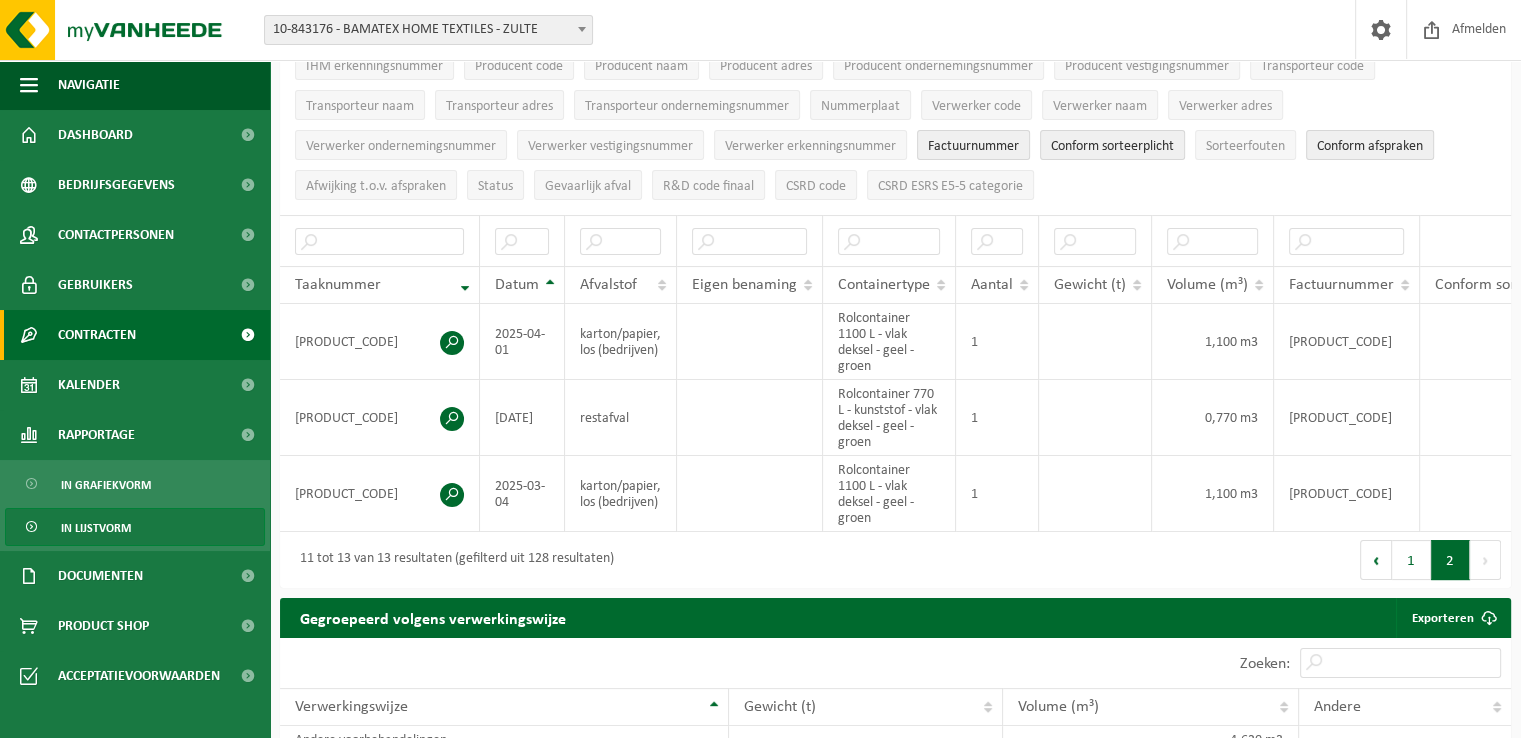 click on "Contracten" at bounding box center (97, 335) 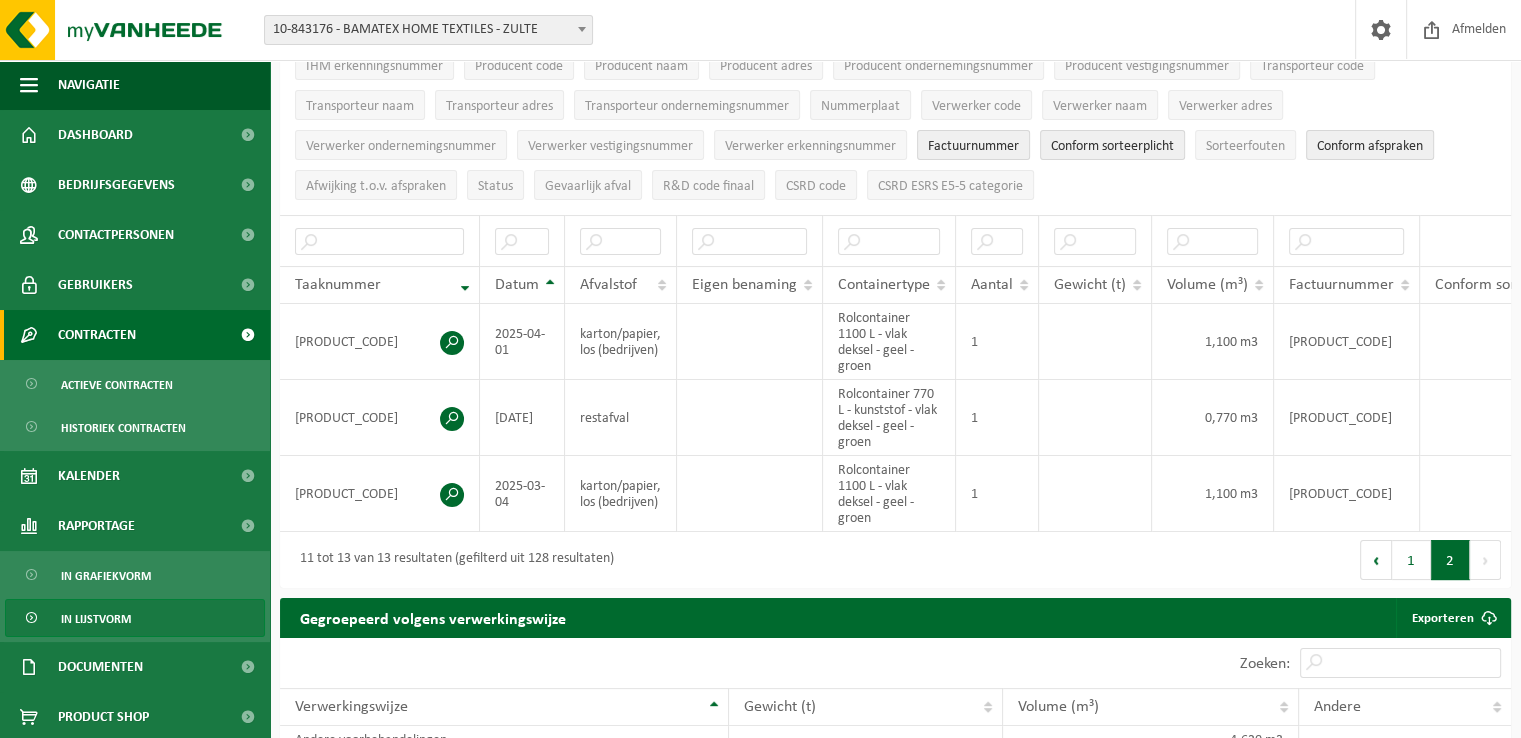 click at bounding box center [247, 335] 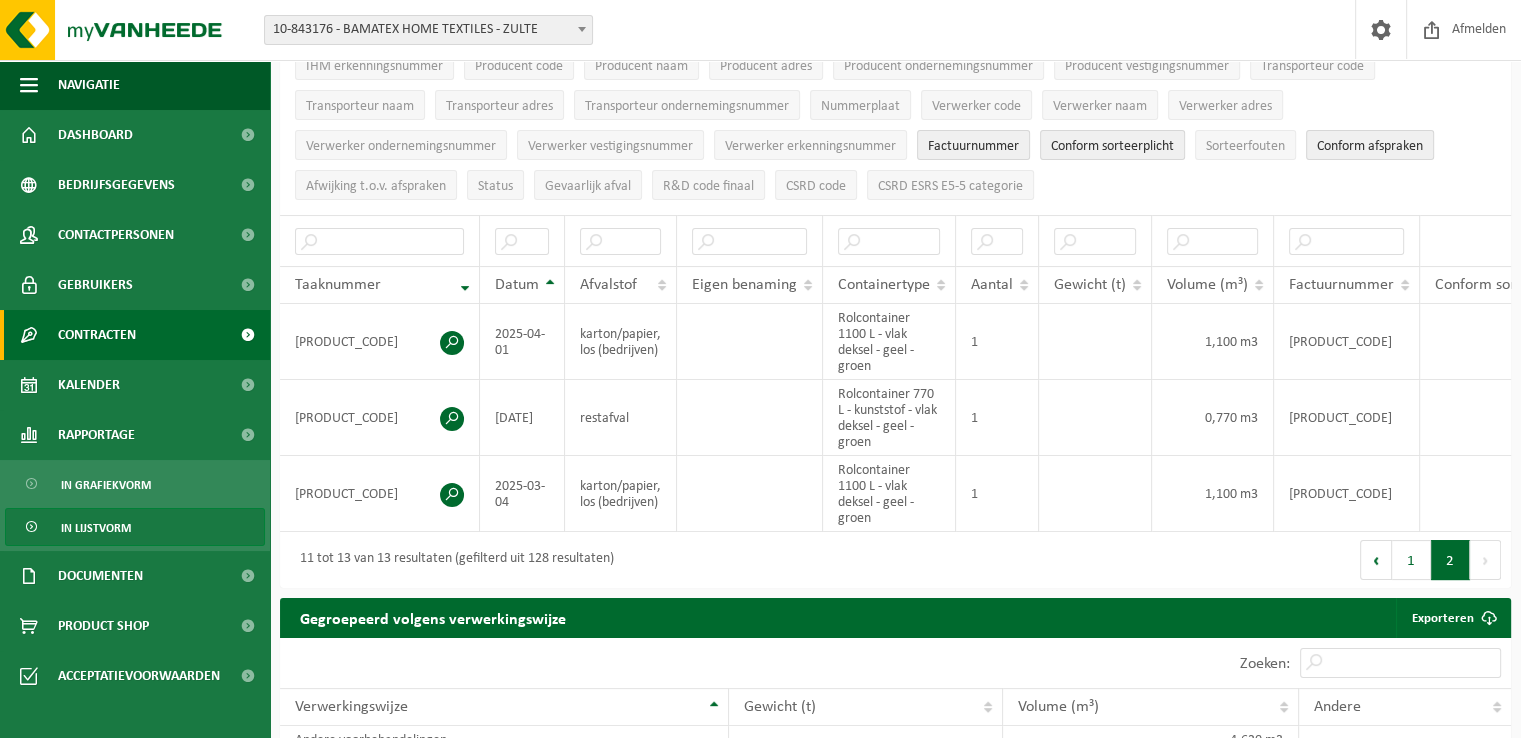 click at bounding box center (247, 335) 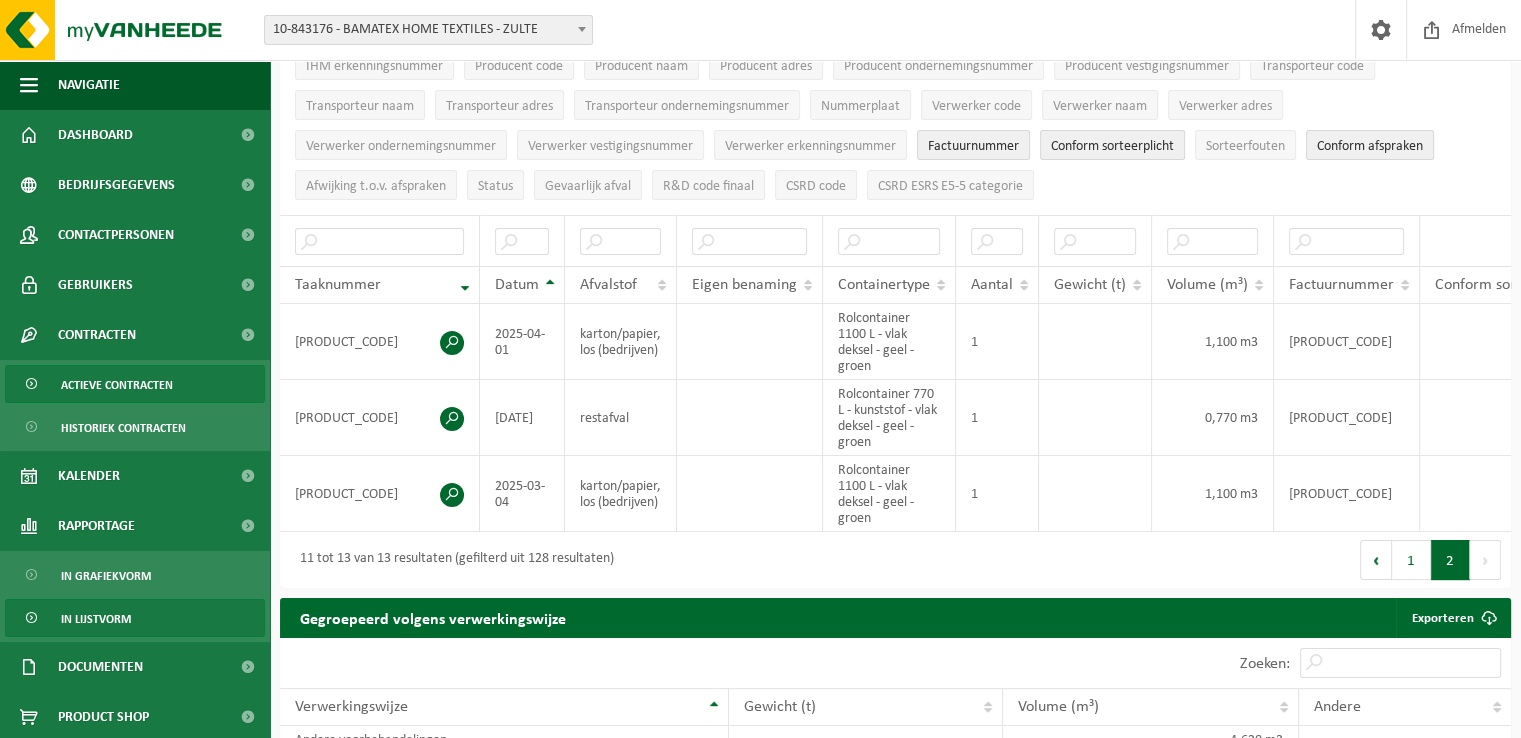 click on "Actieve contracten" at bounding box center [117, 385] 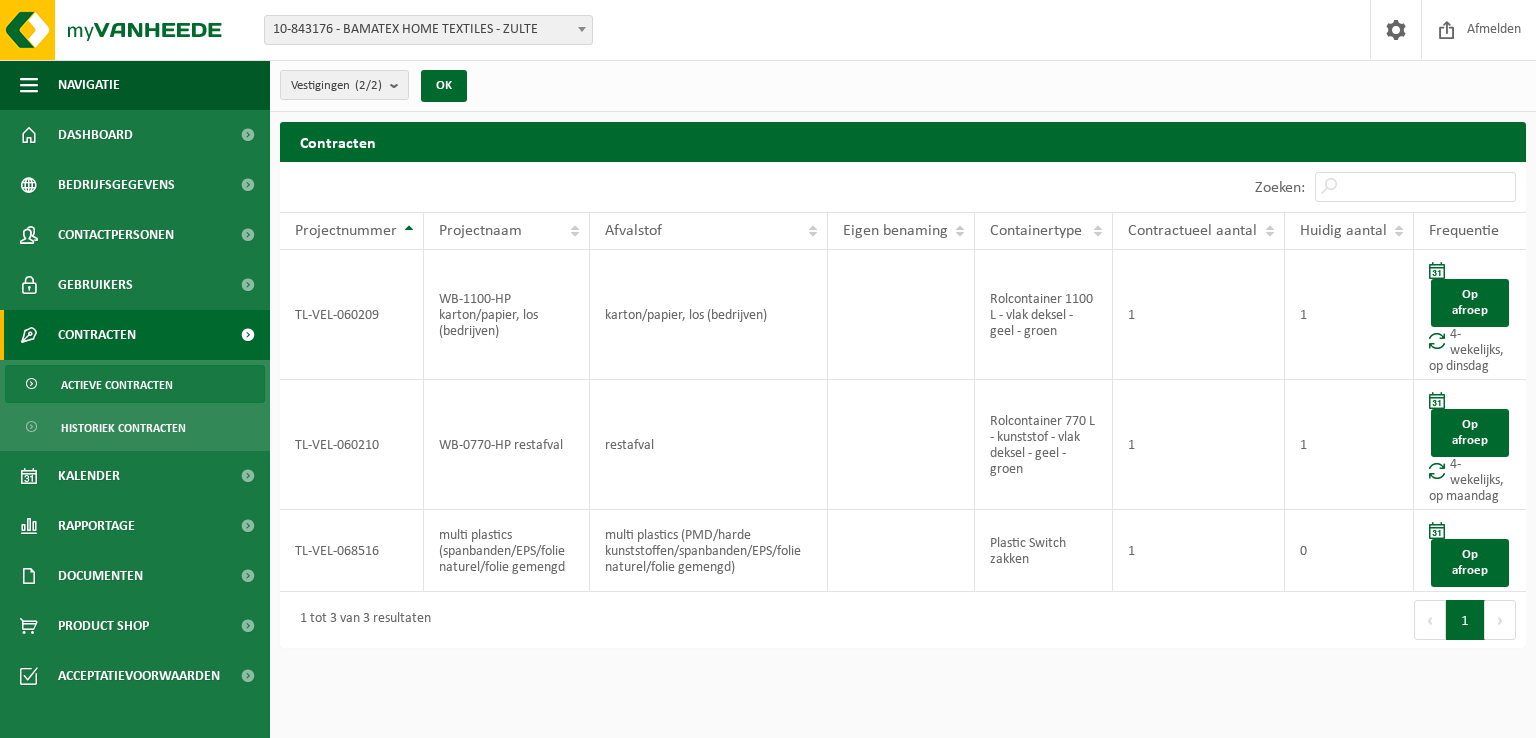 scroll, scrollTop: 0, scrollLeft: 0, axis: both 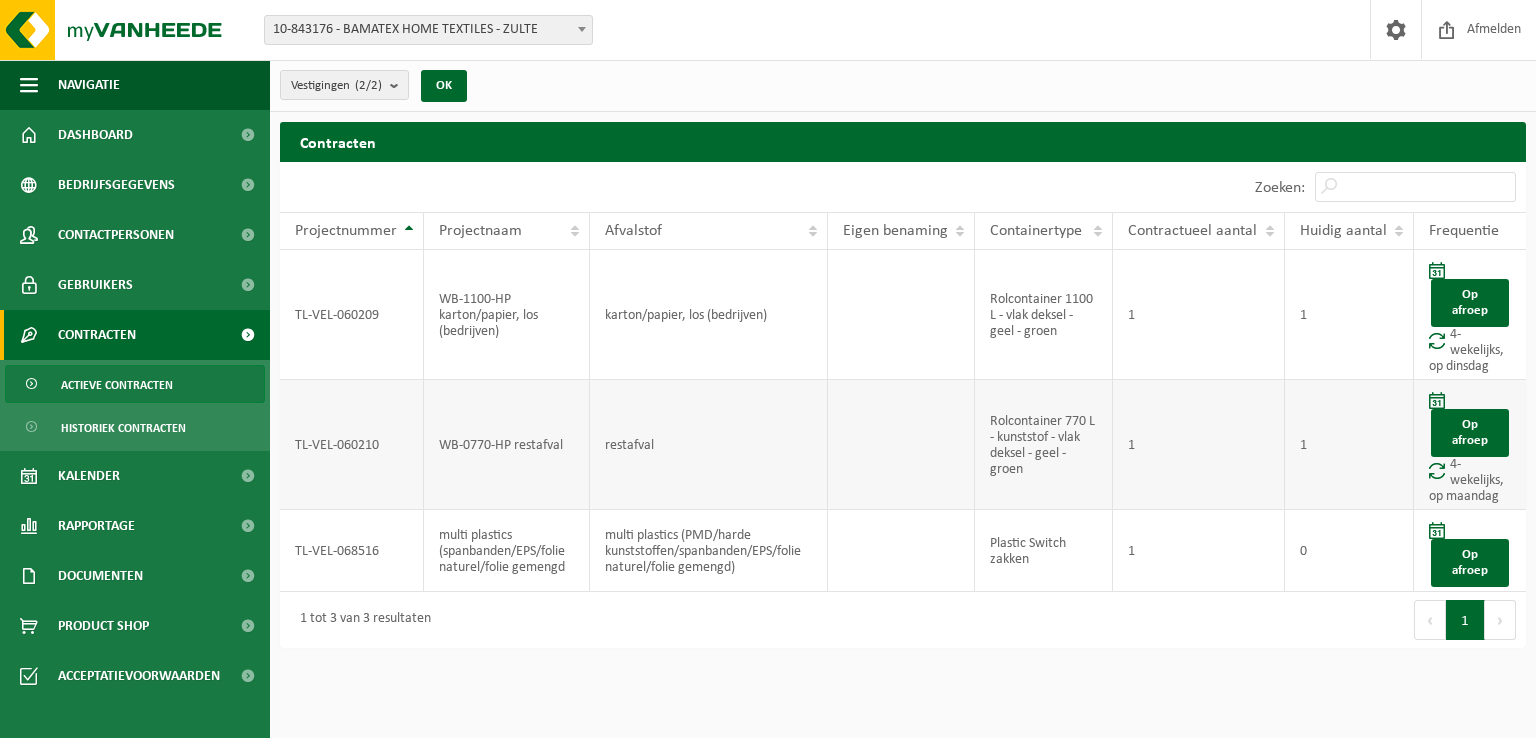 click on "restafval" at bounding box center (709, 445) 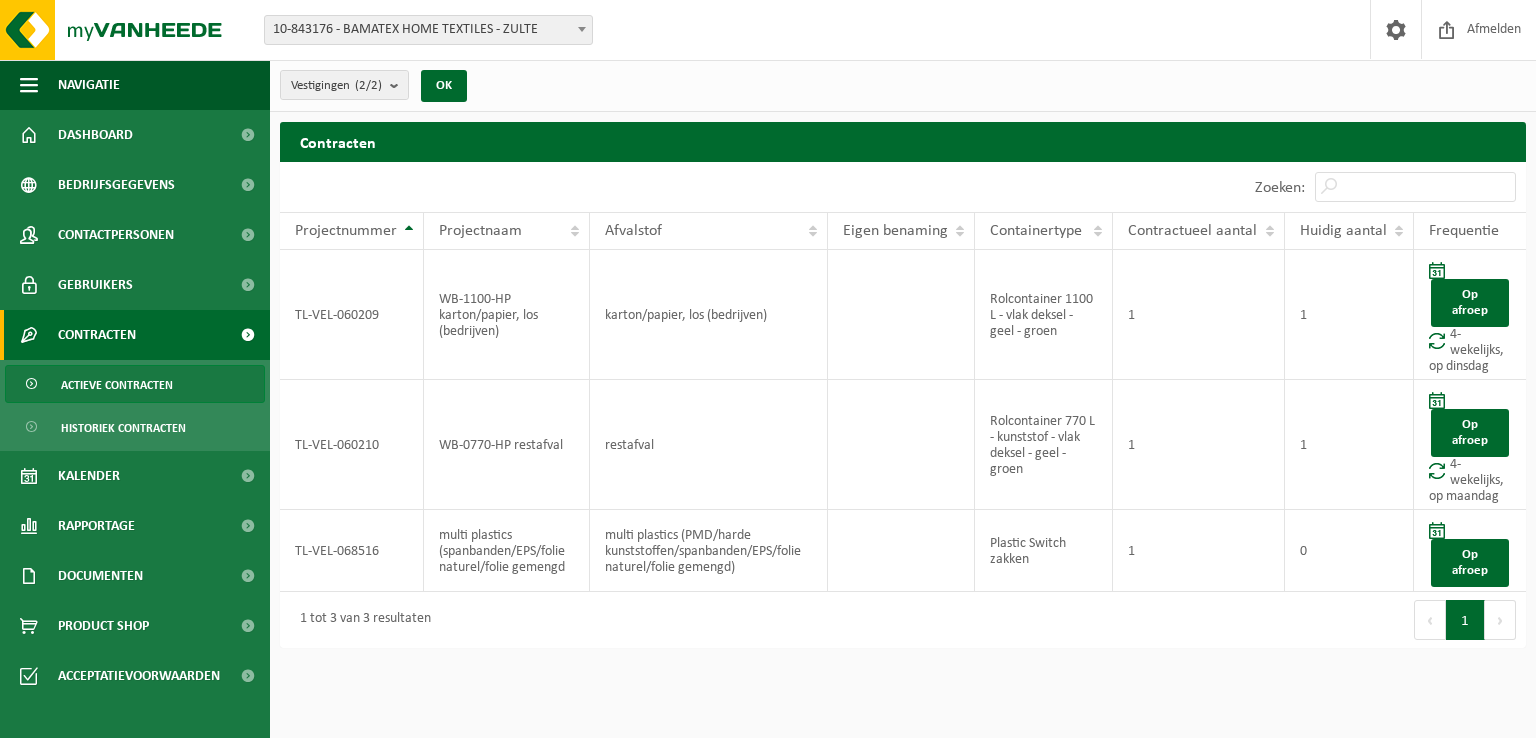 click on "Contracten" at bounding box center (97, 335) 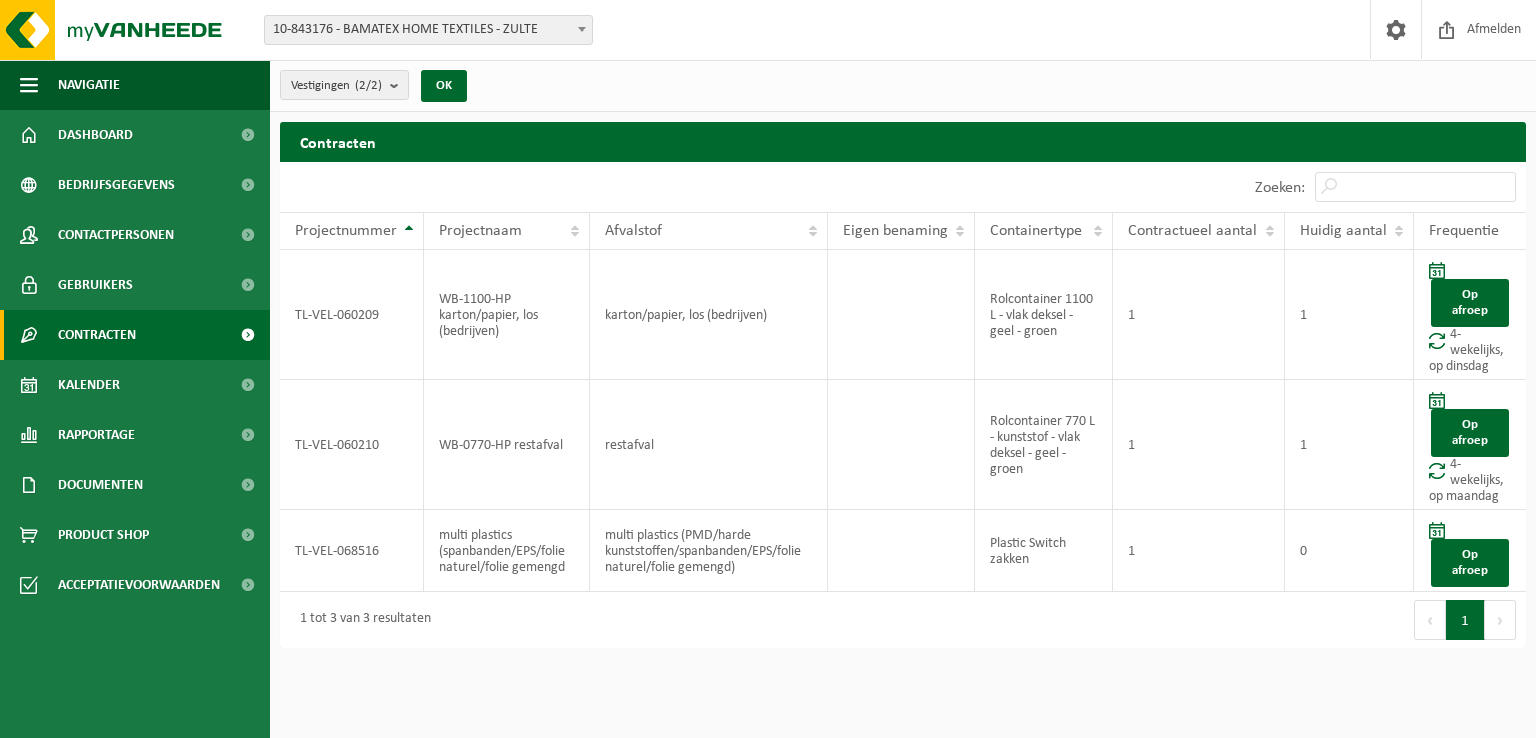 click on "Contracten" at bounding box center (97, 335) 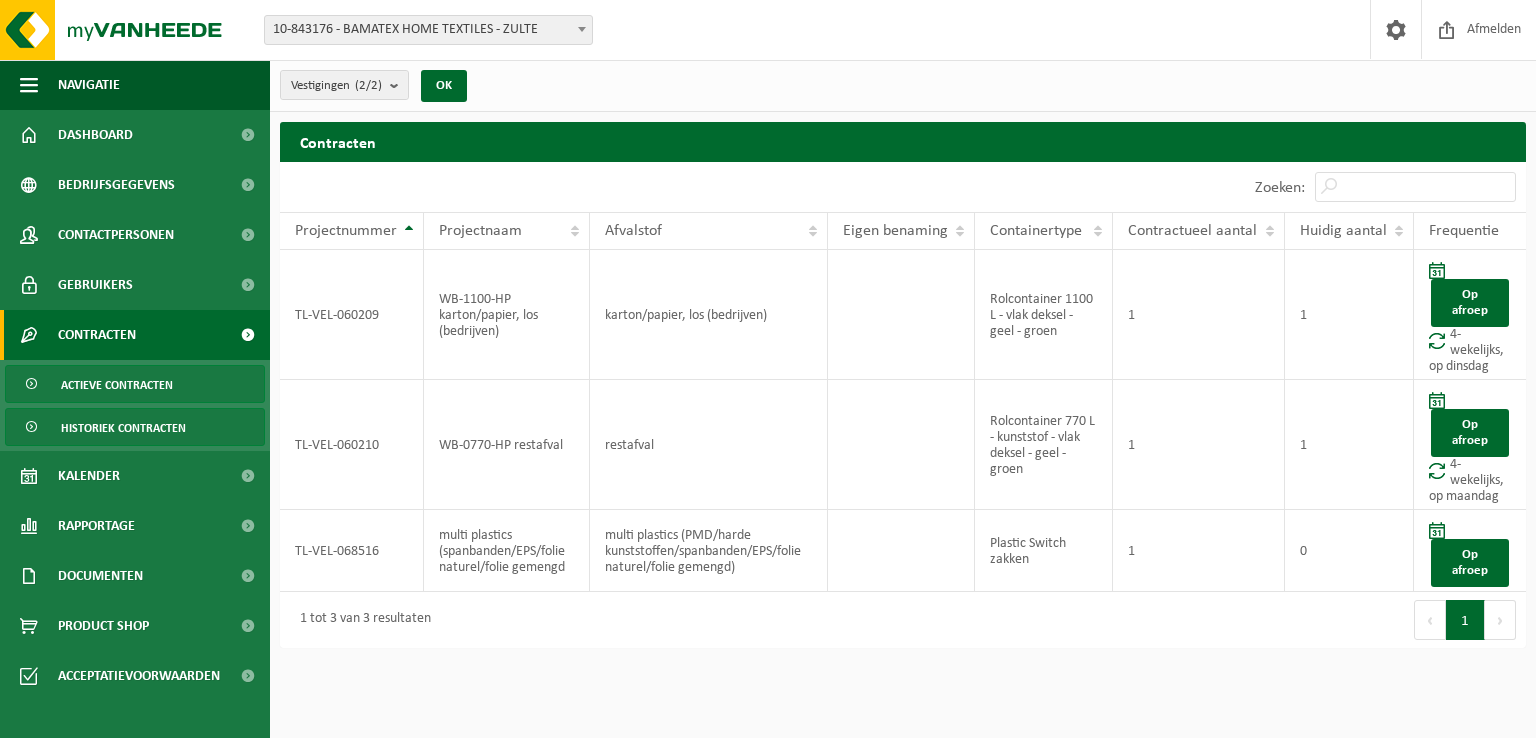 click on "Historiek contracten" at bounding box center (123, 428) 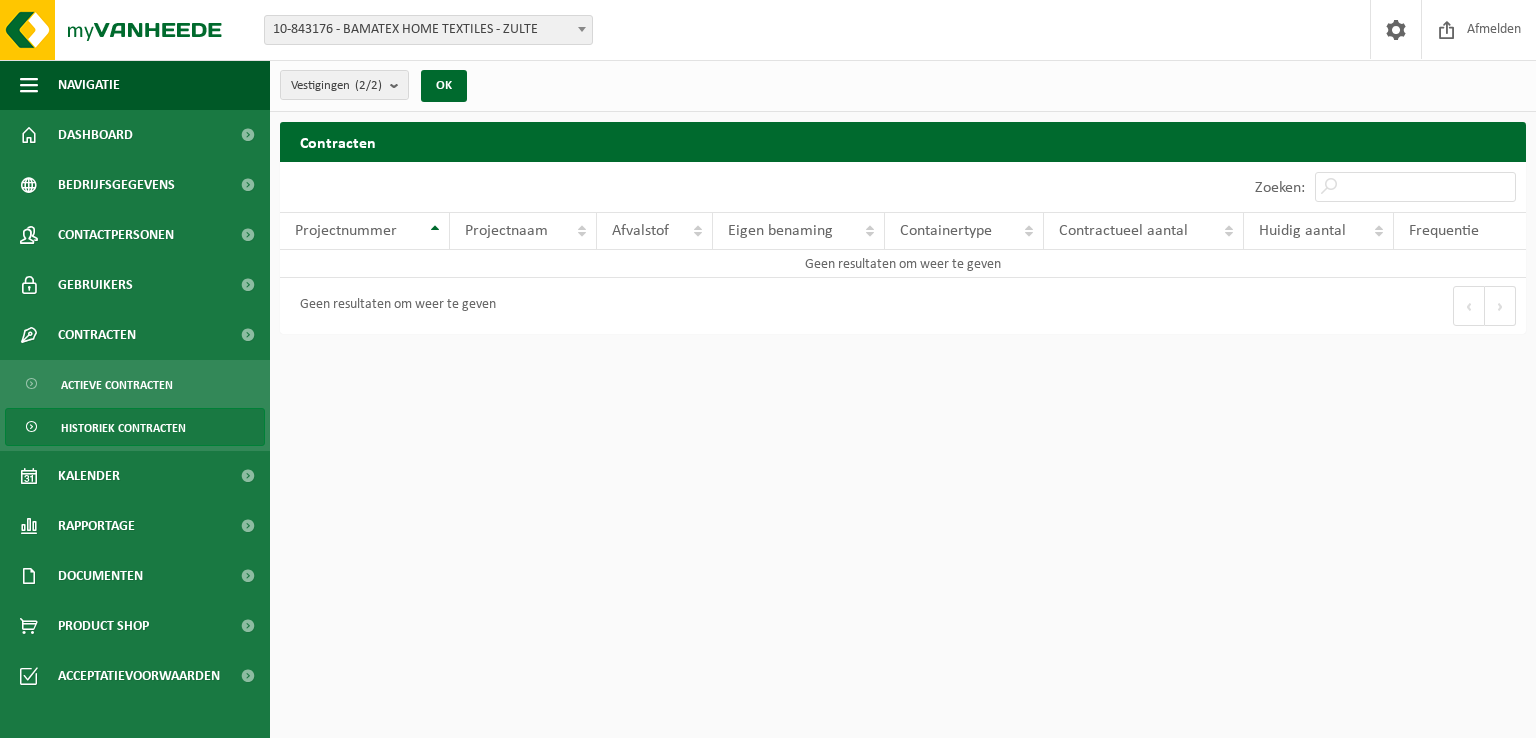 scroll, scrollTop: 0, scrollLeft: 0, axis: both 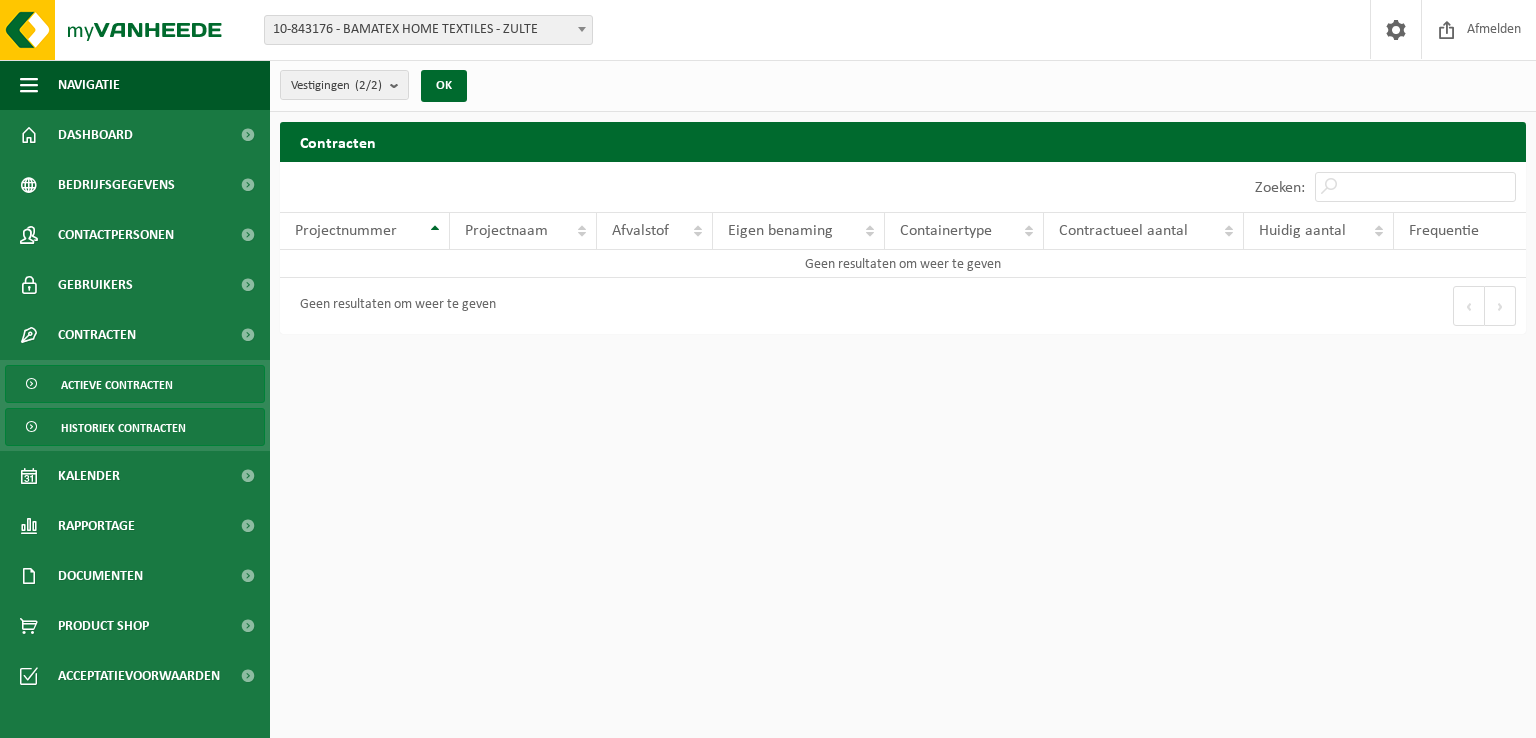 click on "Actieve contracten" at bounding box center (117, 385) 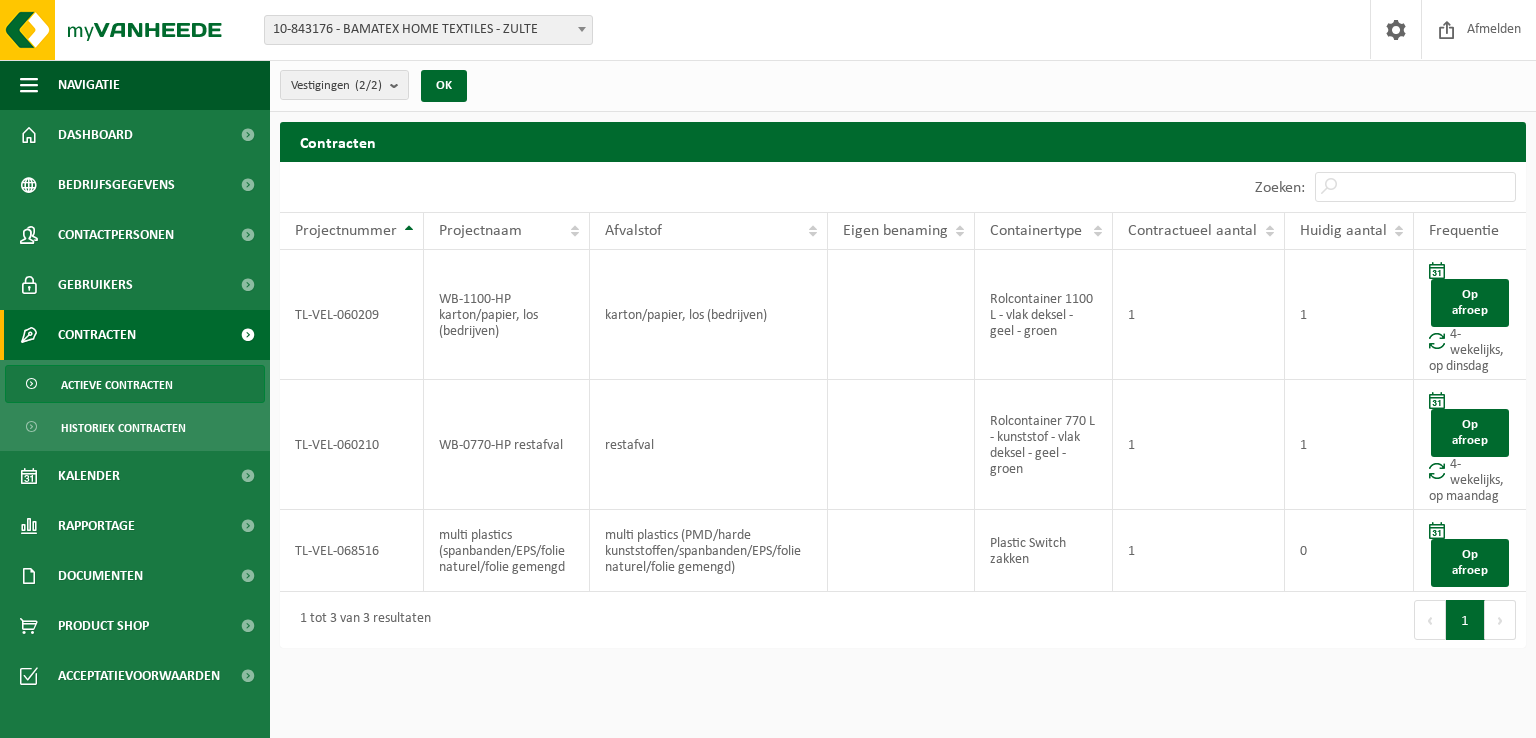 scroll, scrollTop: 0, scrollLeft: 0, axis: both 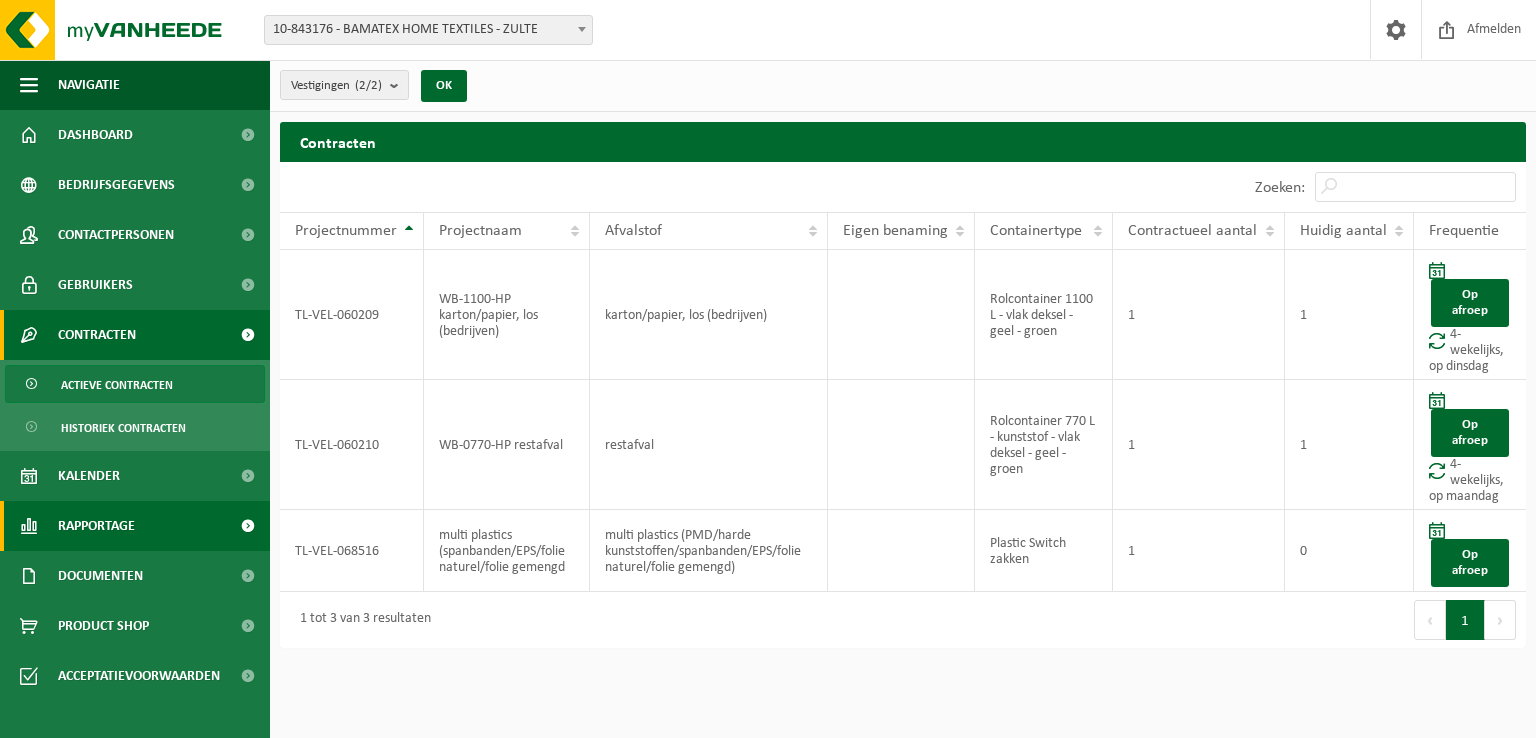 click on "Rapportage" at bounding box center [96, 526] 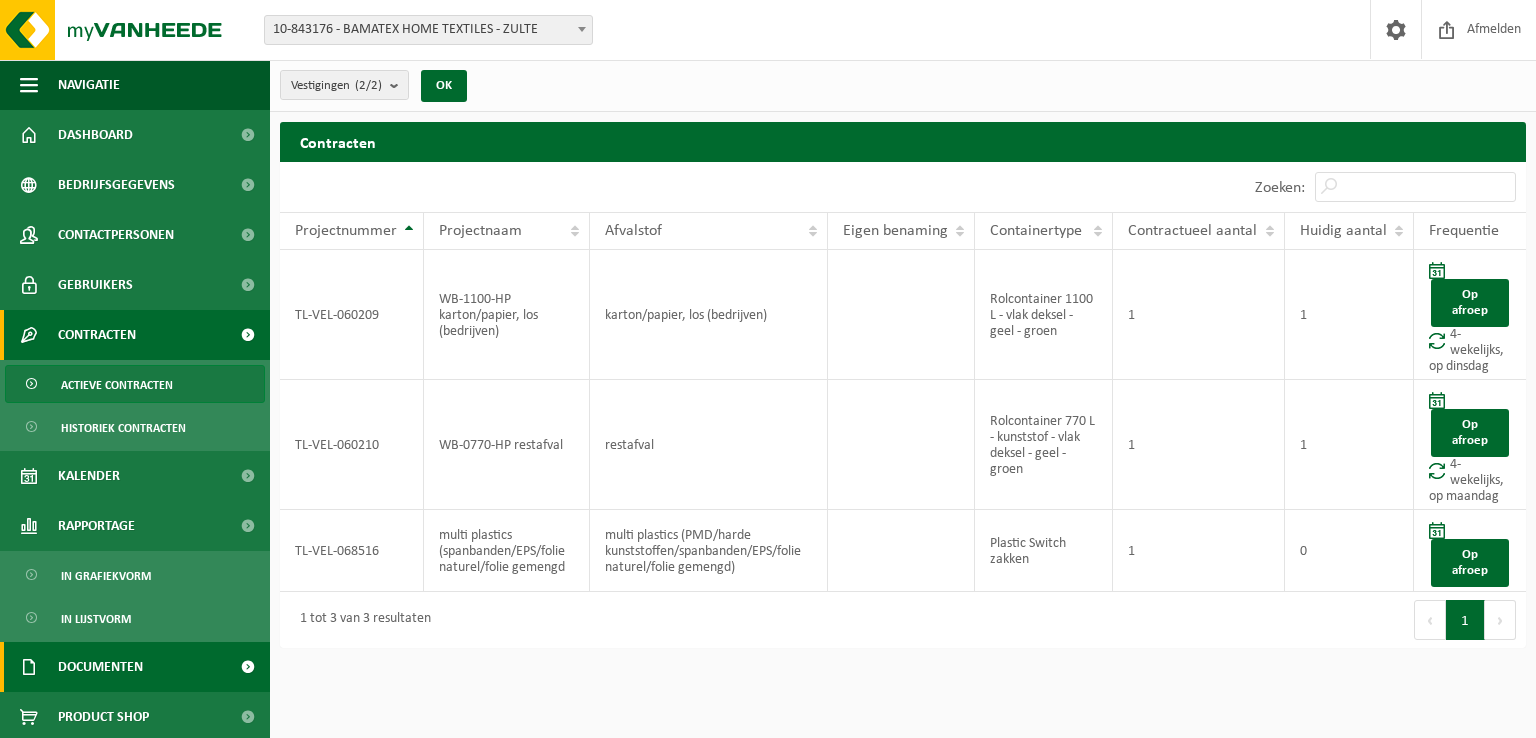 click on "Documenten" at bounding box center [100, 667] 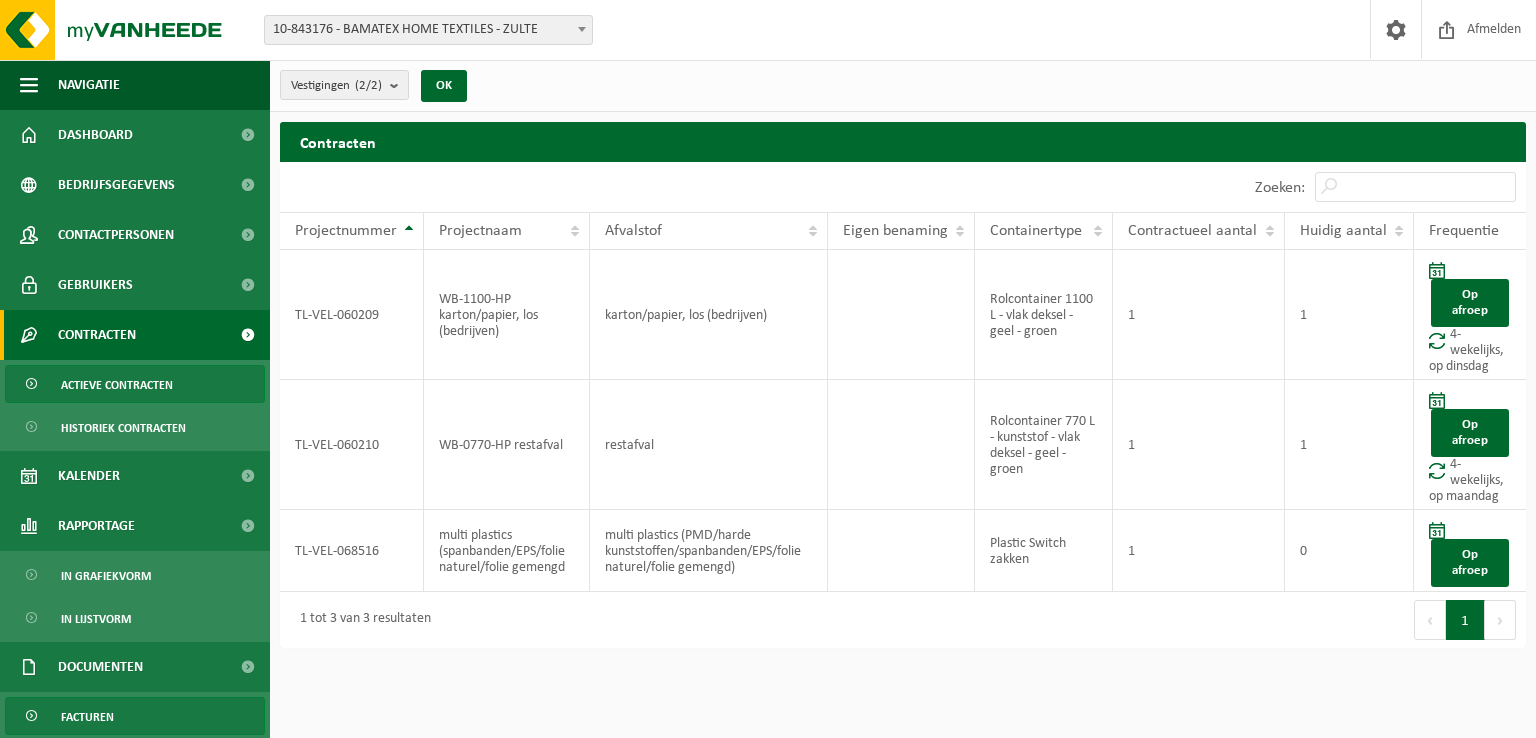 scroll, scrollTop: 145, scrollLeft: 0, axis: vertical 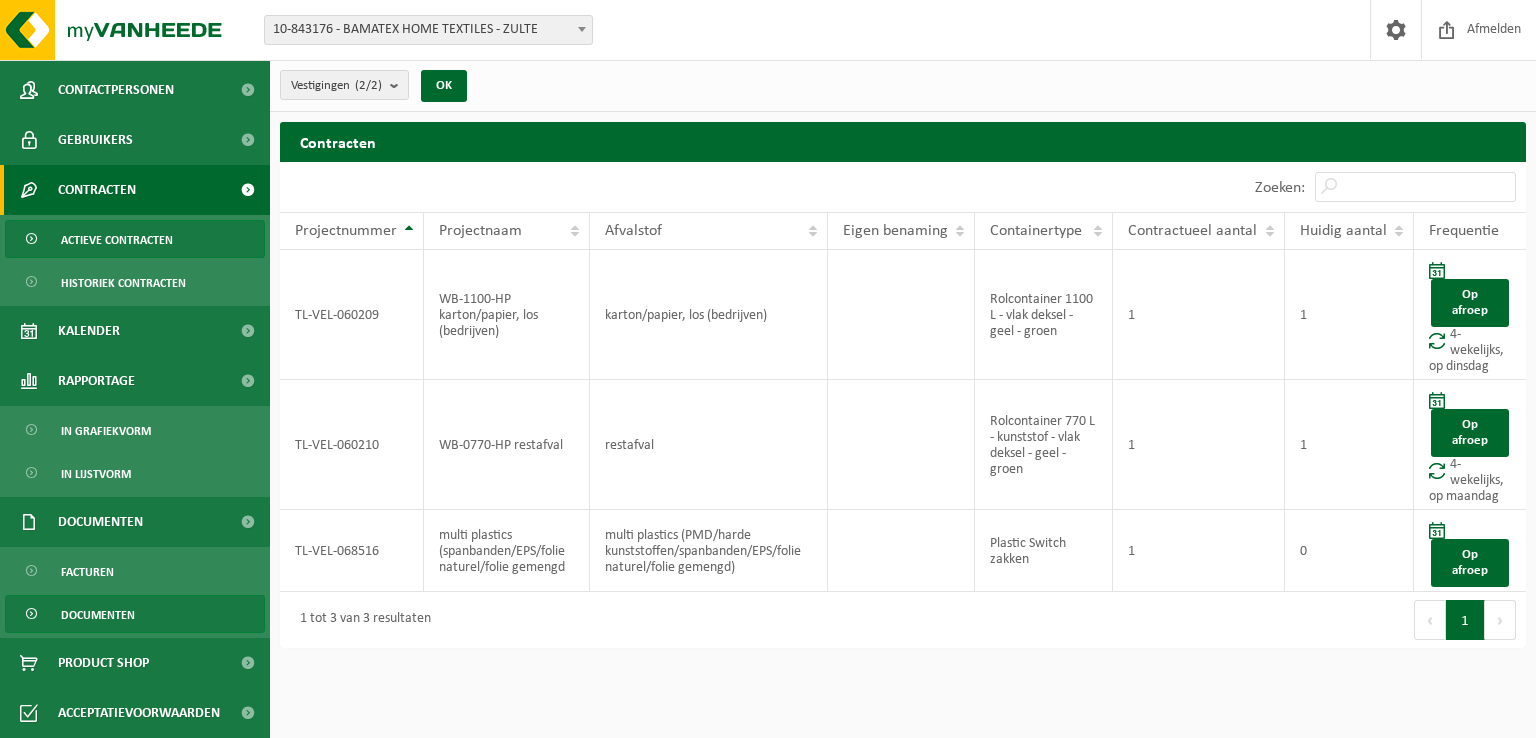 click on "Documenten" at bounding box center [98, 615] 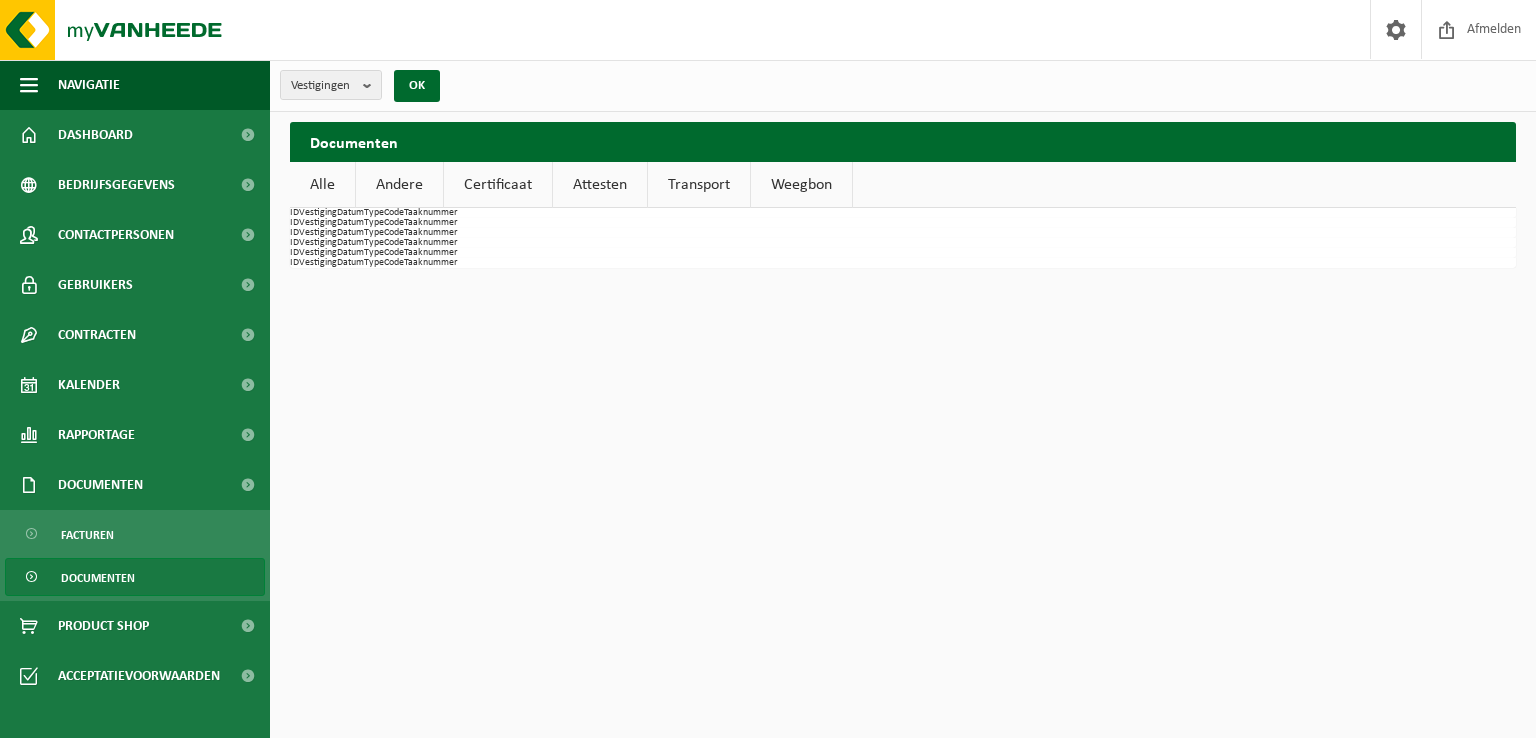 scroll, scrollTop: 0, scrollLeft: 0, axis: both 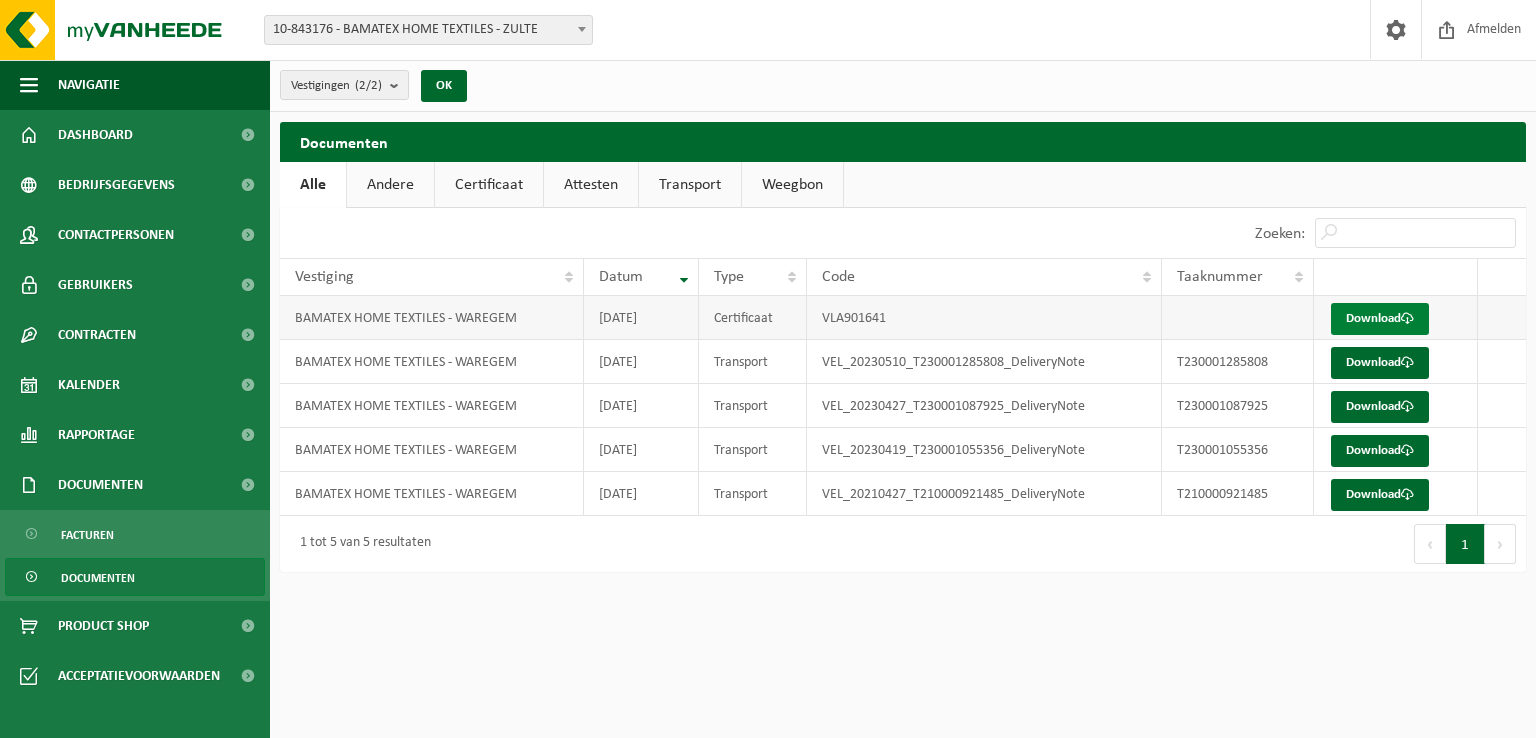 click on "Download" at bounding box center [1380, 319] 